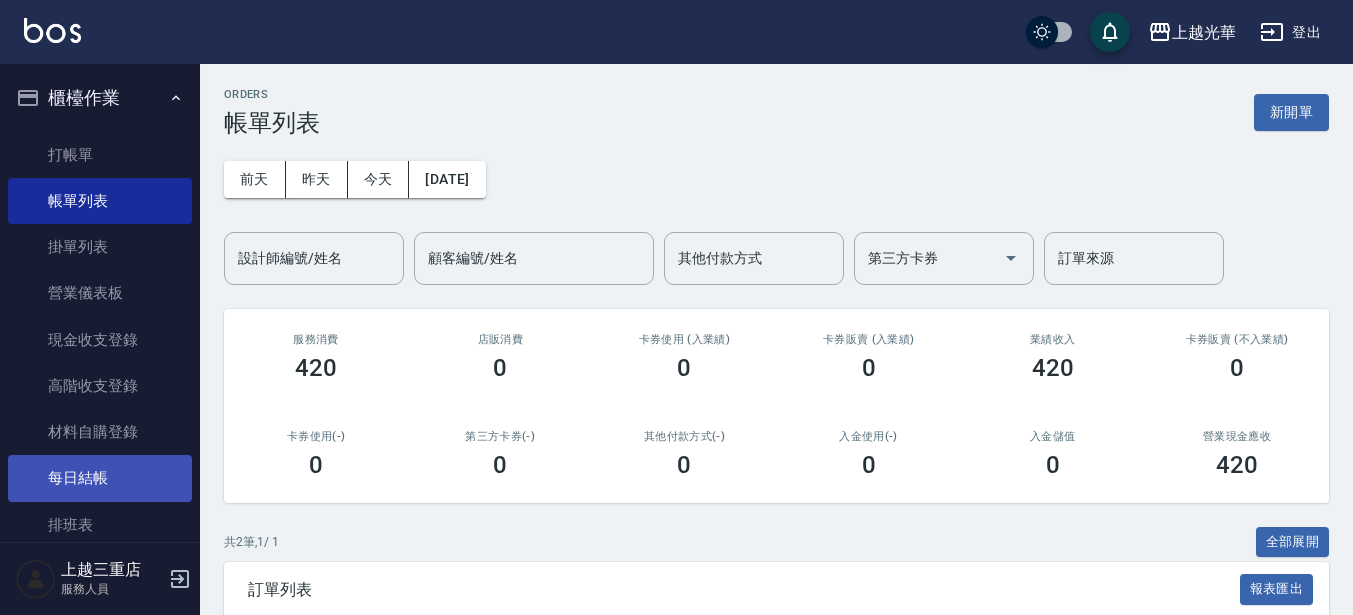 scroll, scrollTop: 0, scrollLeft: 0, axis: both 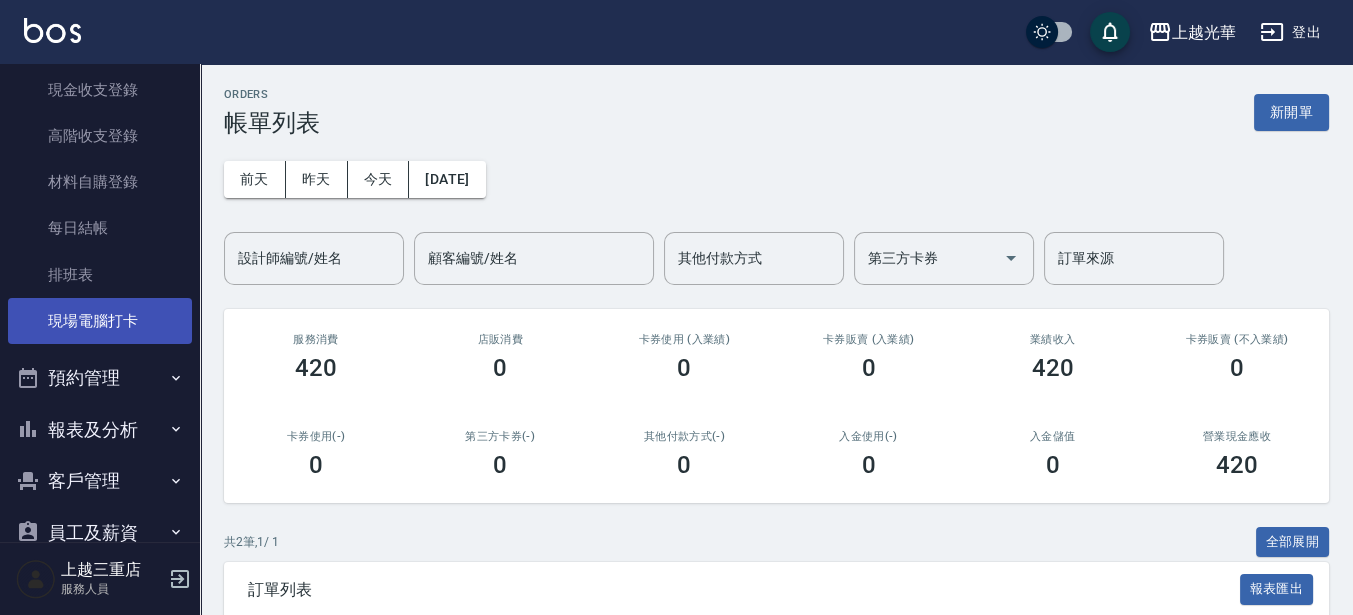 click on "現場電腦打卡" at bounding box center (100, 321) 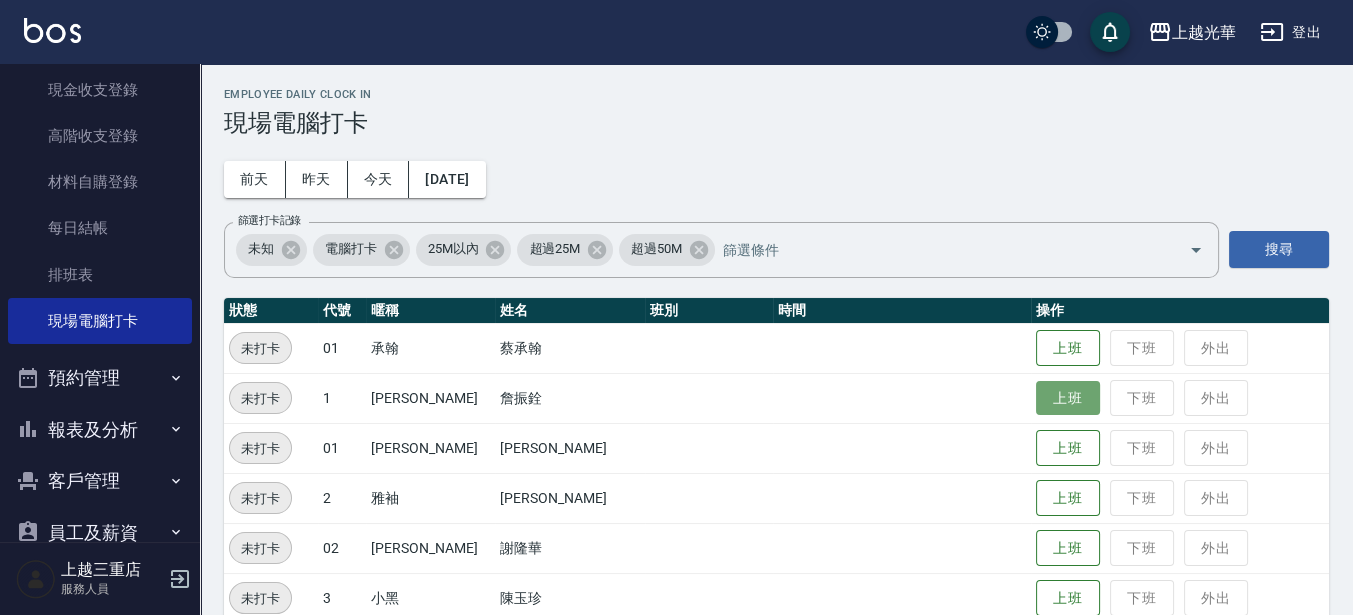 click on "上班" at bounding box center (1068, 398) 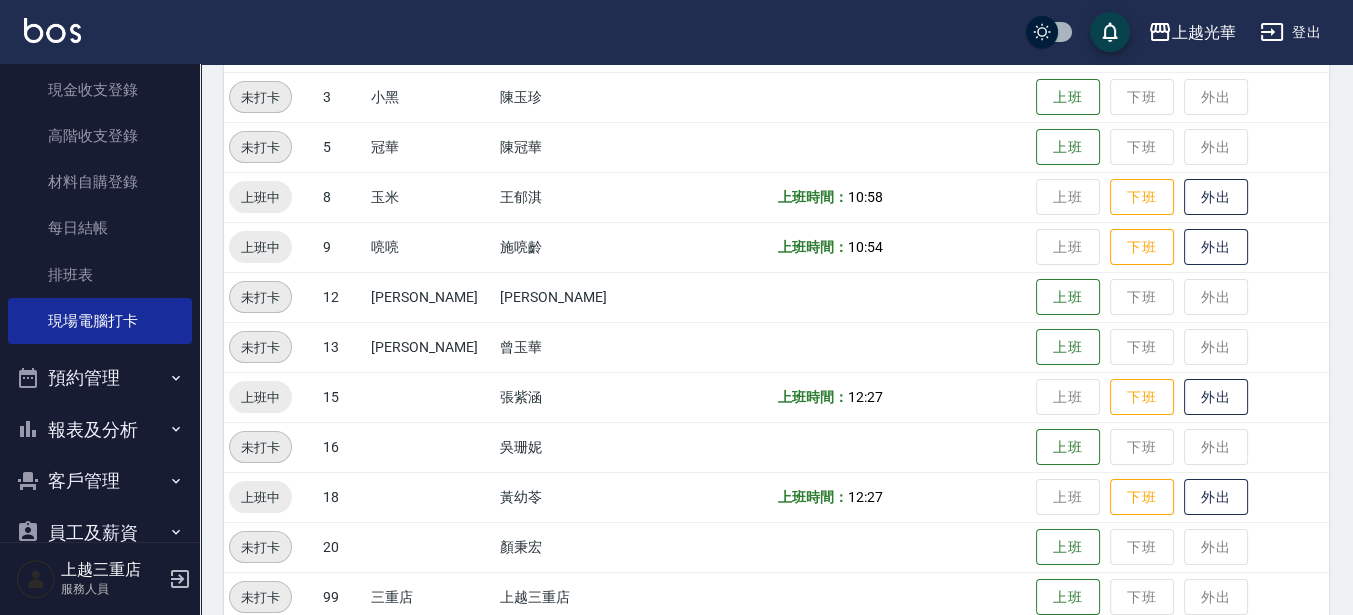 scroll, scrollTop: 157, scrollLeft: 0, axis: vertical 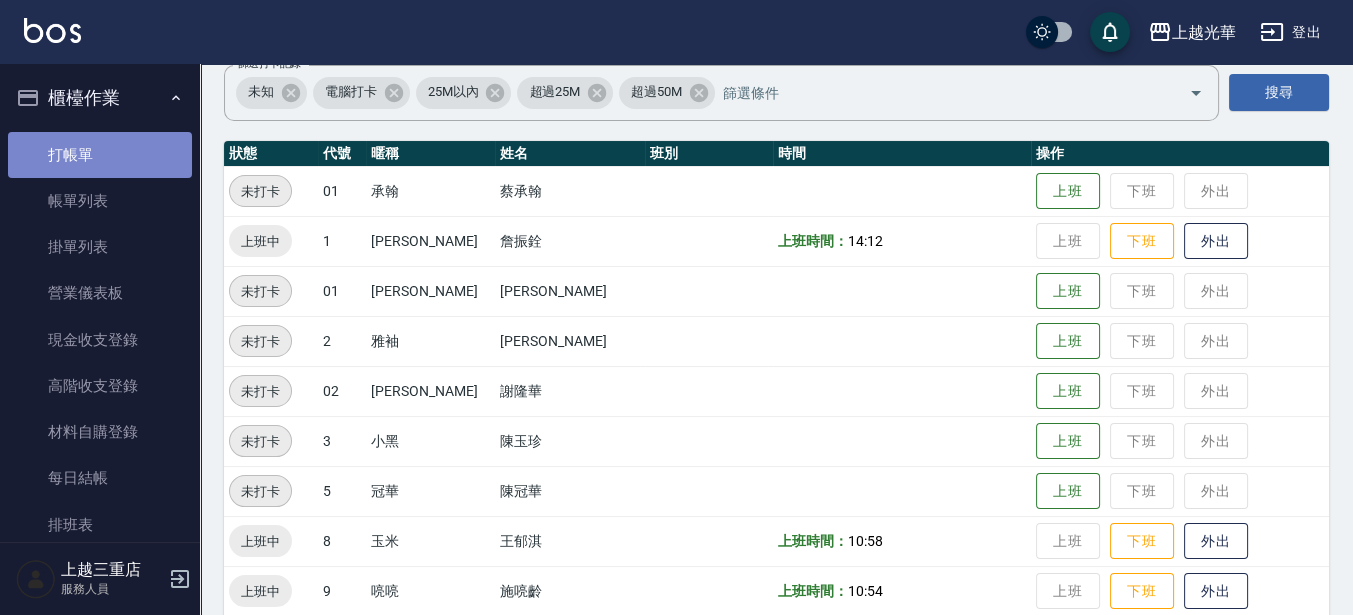 click on "打帳單" at bounding box center (100, 155) 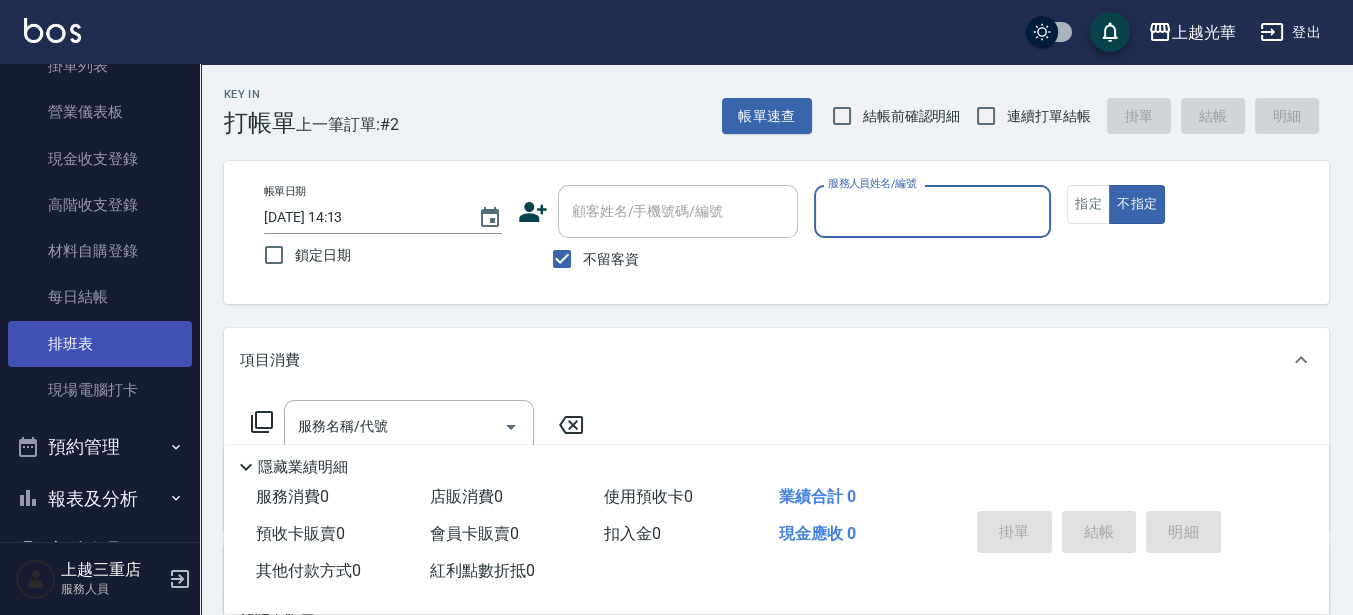 scroll, scrollTop: 289, scrollLeft: 0, axis: vertical 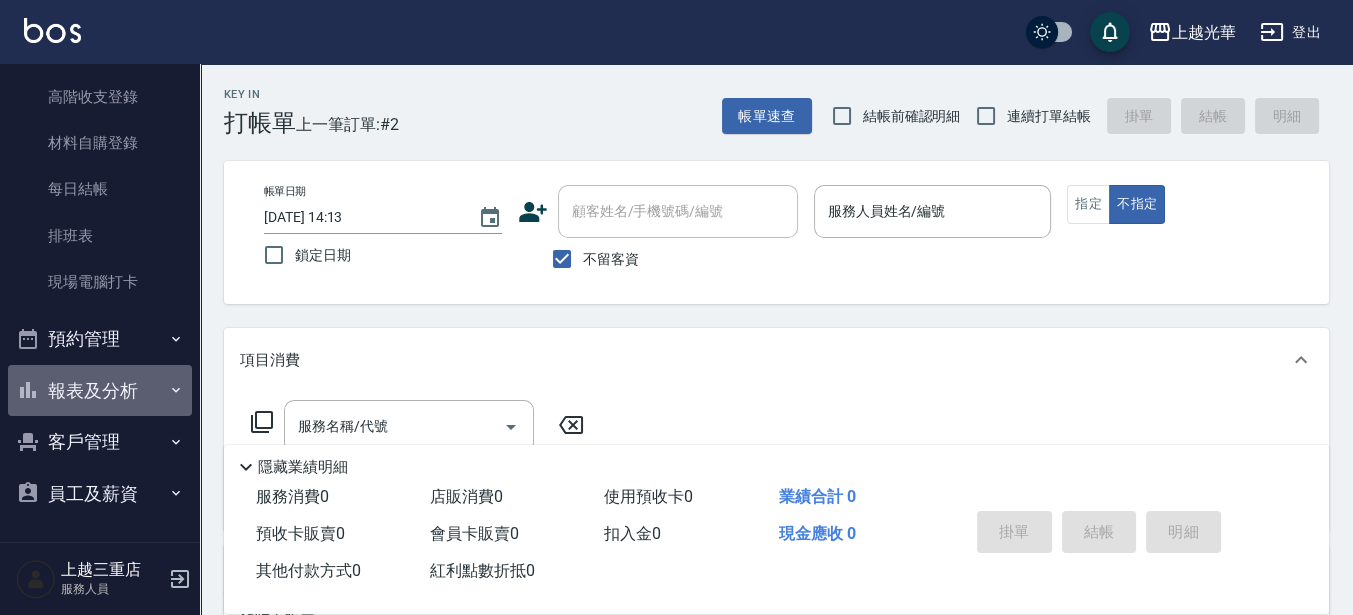 click on "報表及分析" at bounding box center (100, 391) 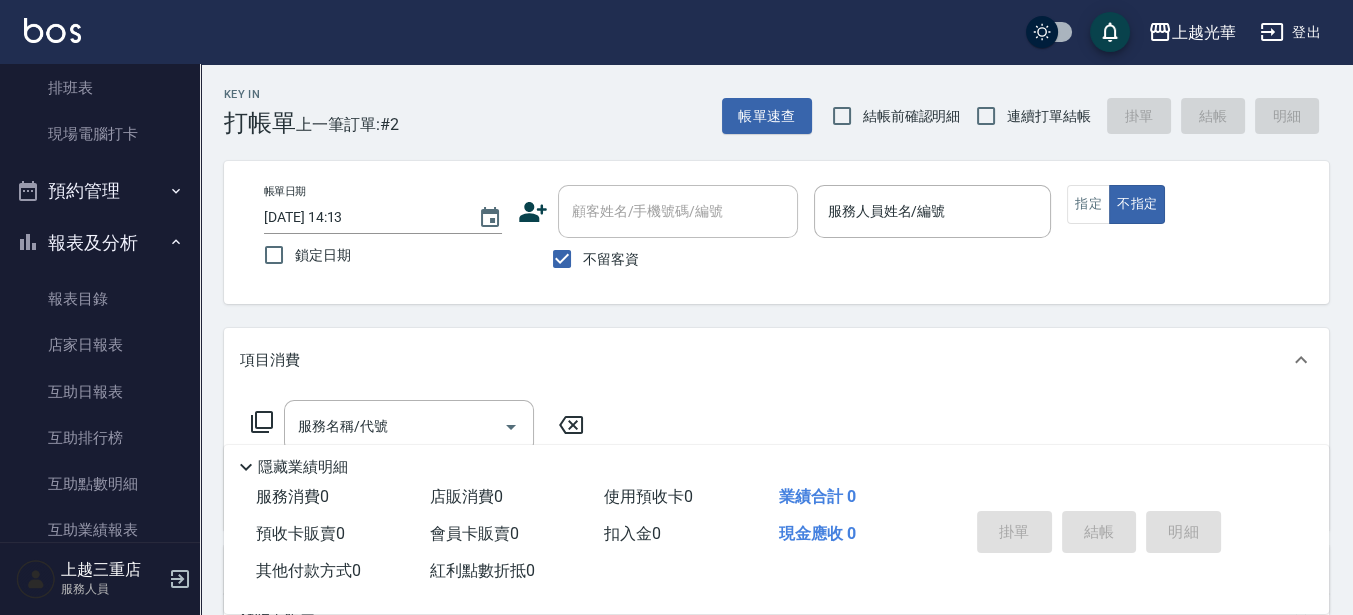 scroll, scrollTop: 0, scrollLeft: 0, axis: both 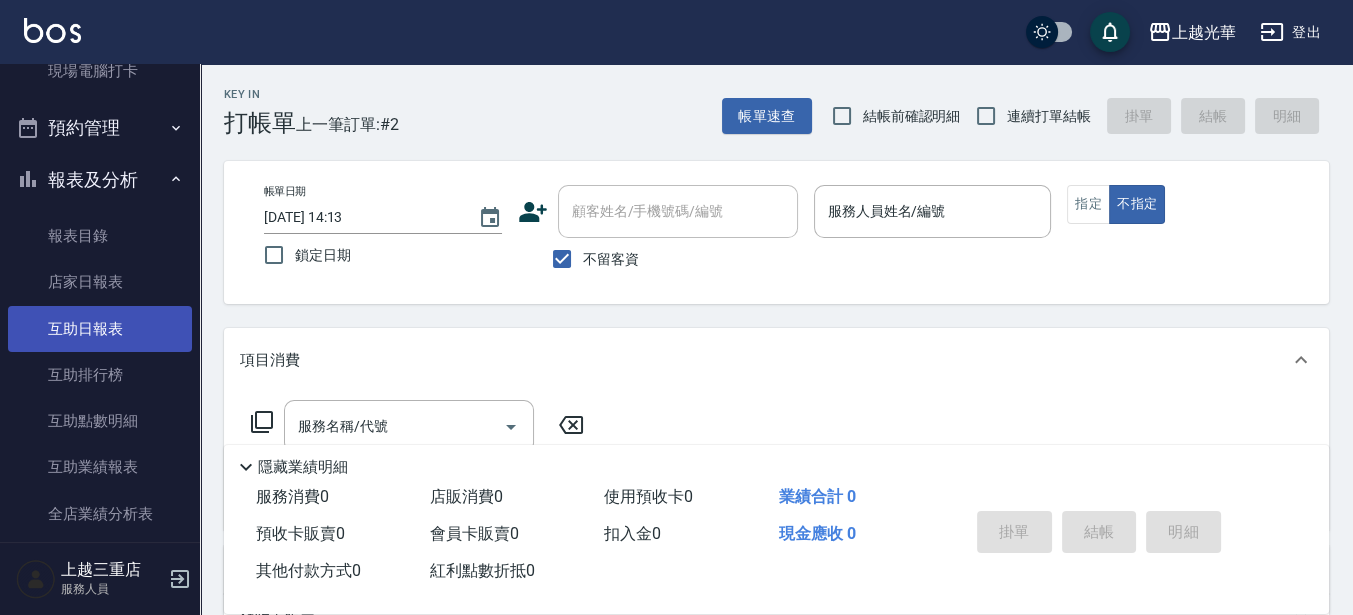 click on "互助日報表" at bounding box center [100, 329] 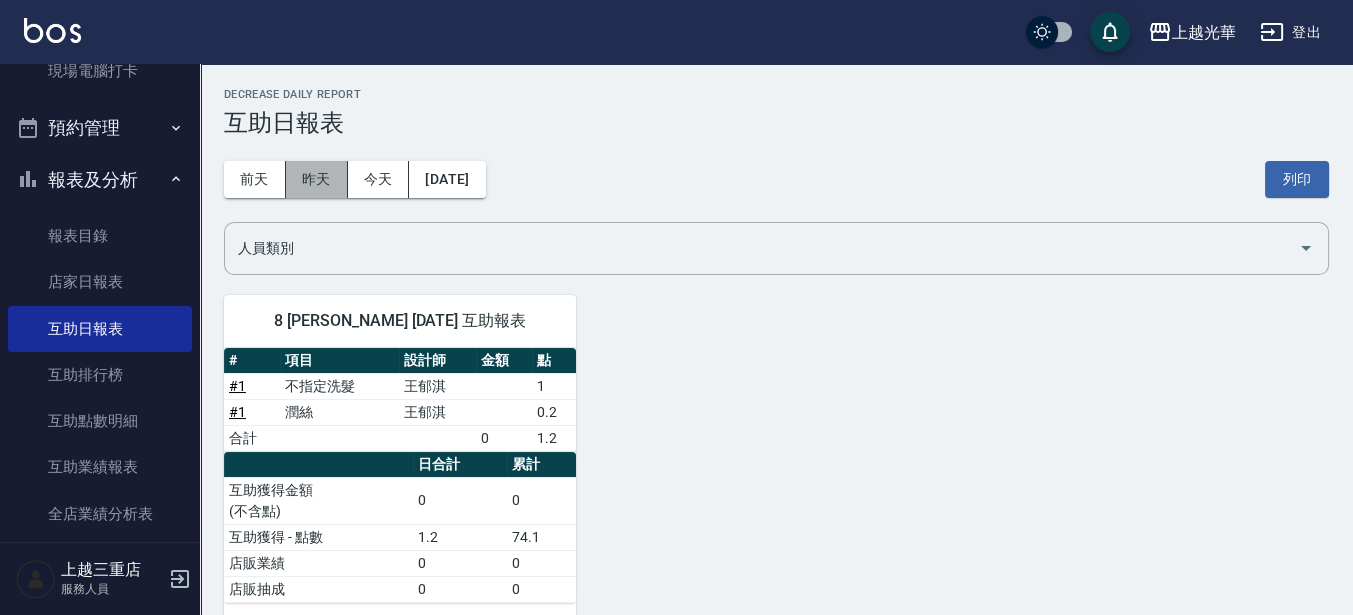 click on "昨天" at bounding box center [317, 179] 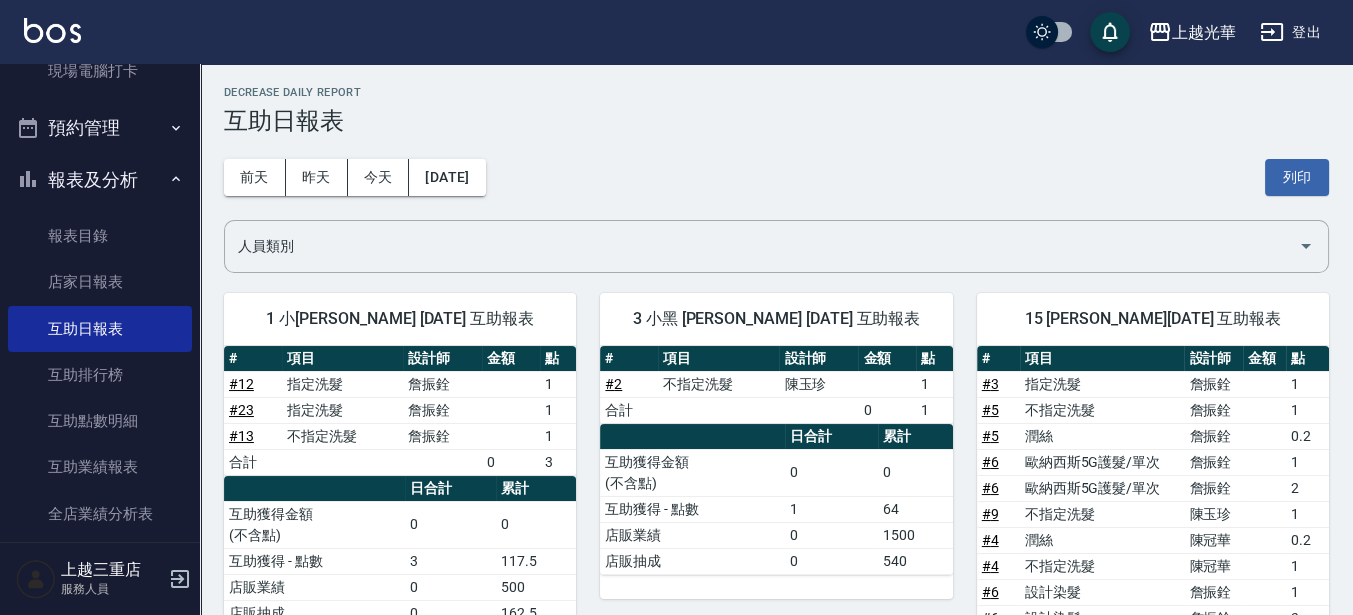 scroll, scrollTop: 0, scrollLeft: 0, axis: both 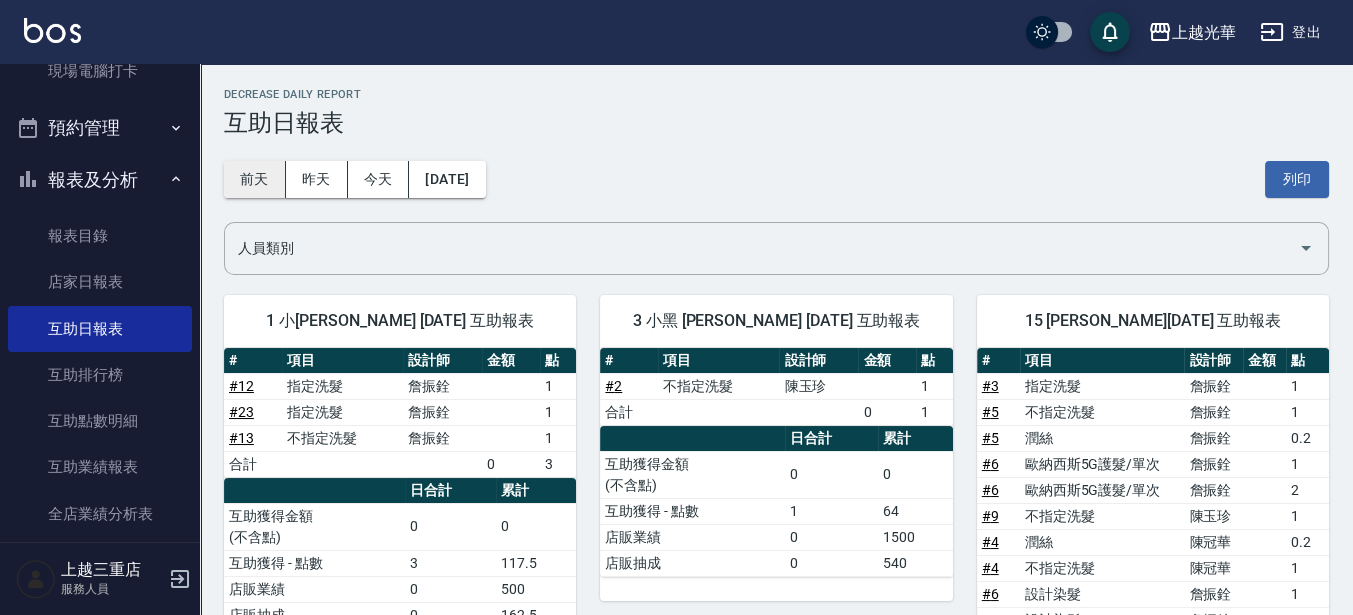 click on "前天" at bounding box center [255, 179] 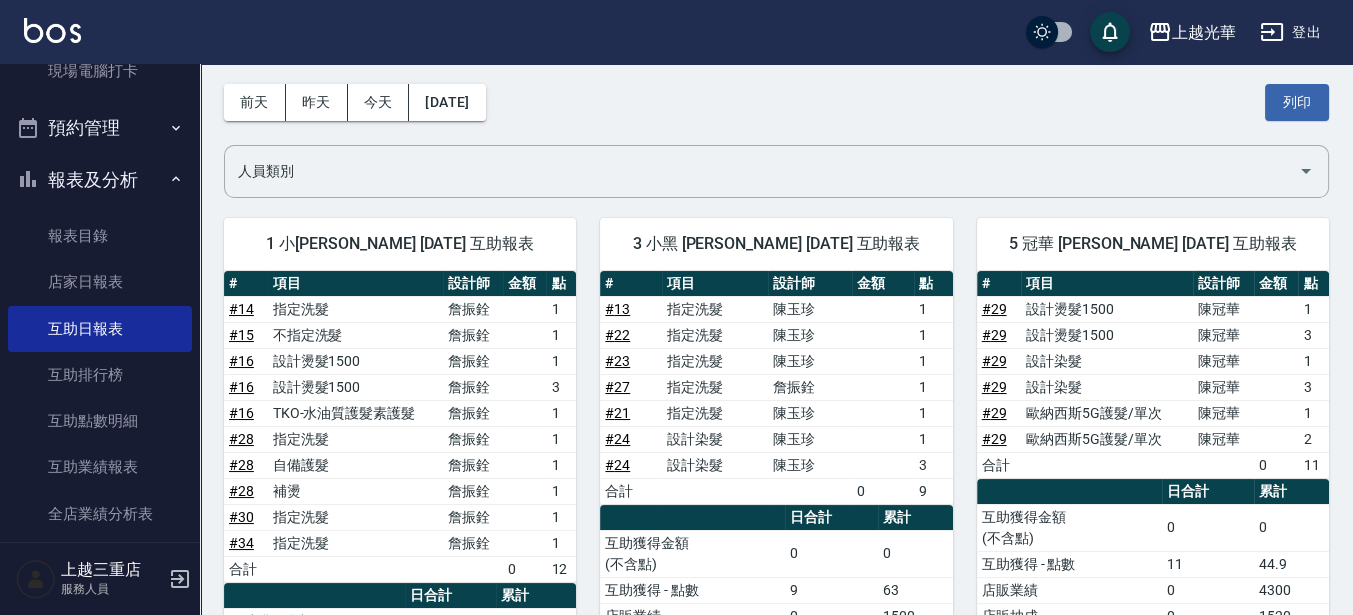 scroll, scrollTop: 0, scrollLeft: 0, axis: both 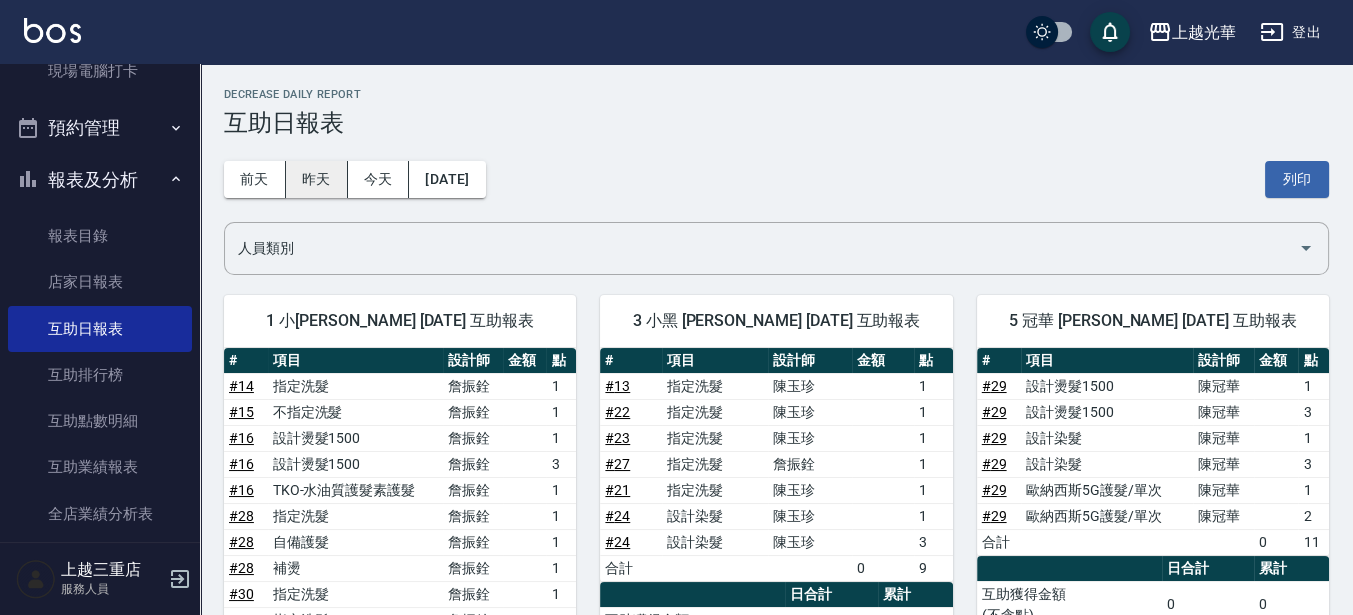 click on "昨天" at bounding box center (317, 179) 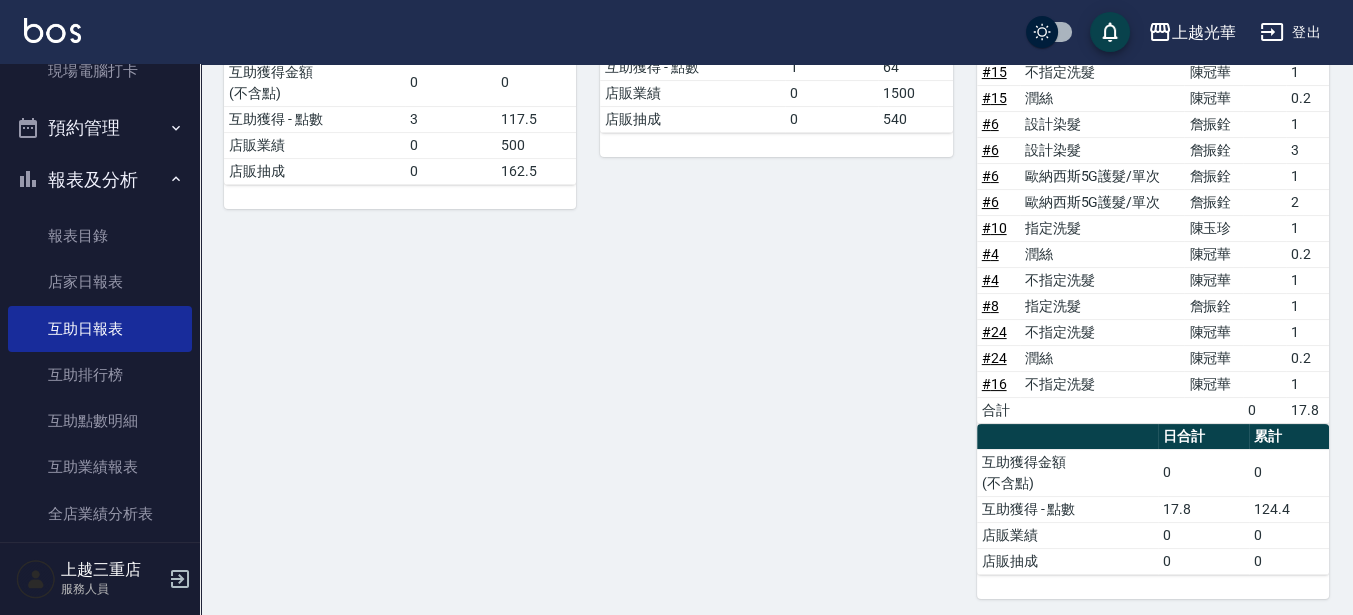 scroll, scrollTop: 0, scrollLeft: 0, axis: both 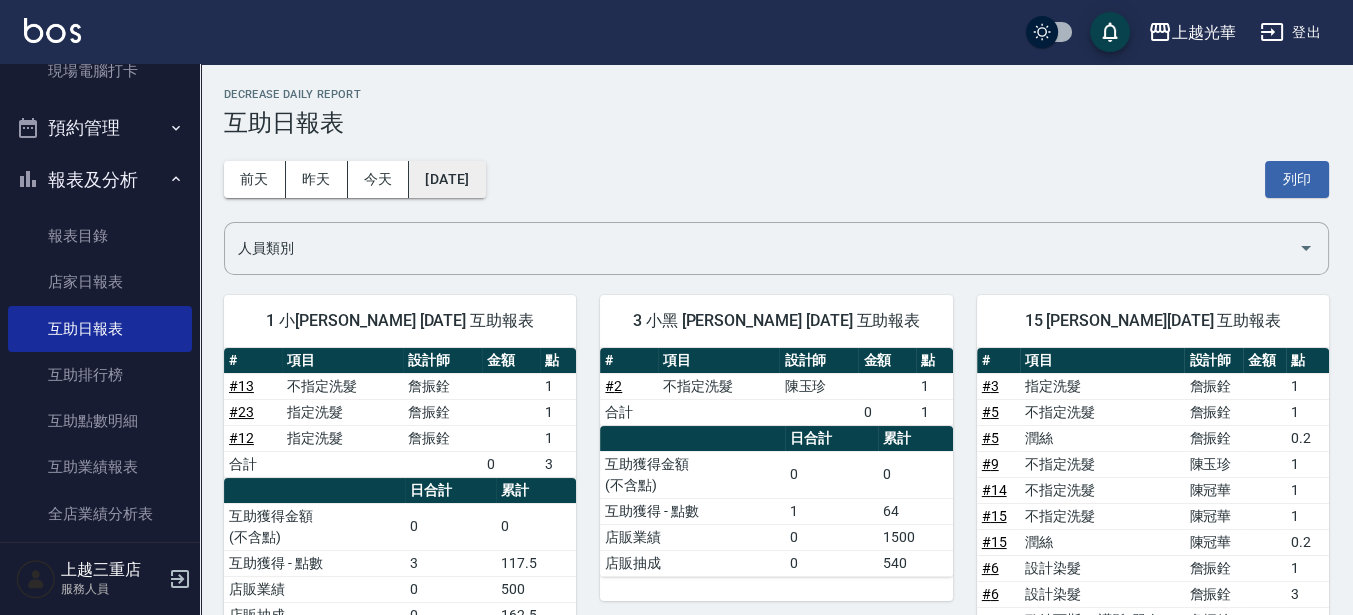 click on "[DATE]" at bounding box center [447, 179] 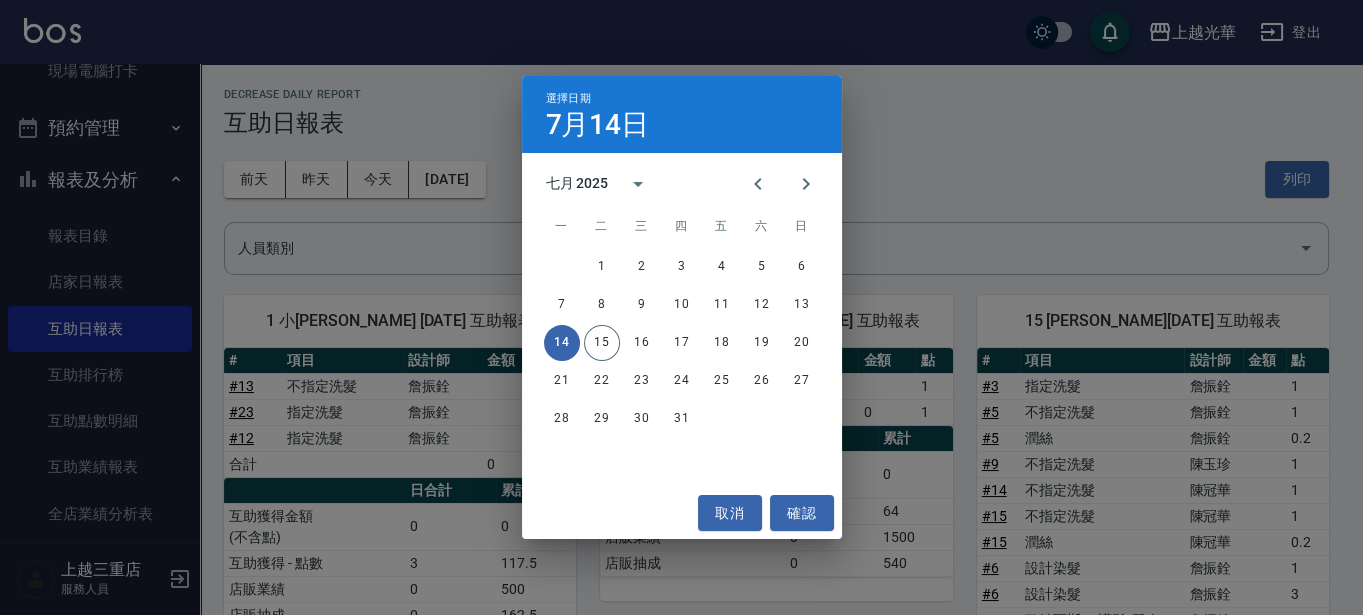click on "選擇日期 [DATE] 七月 2025 一 二 三 四 五 六 日 1 2 3 4 5 6 7 8 9 10 11 12 13 14 15 16 17 18 19 20 21 22 23 24 25 26 27 28 29 30 31 取消 確認" at bounding box center [681, 307] 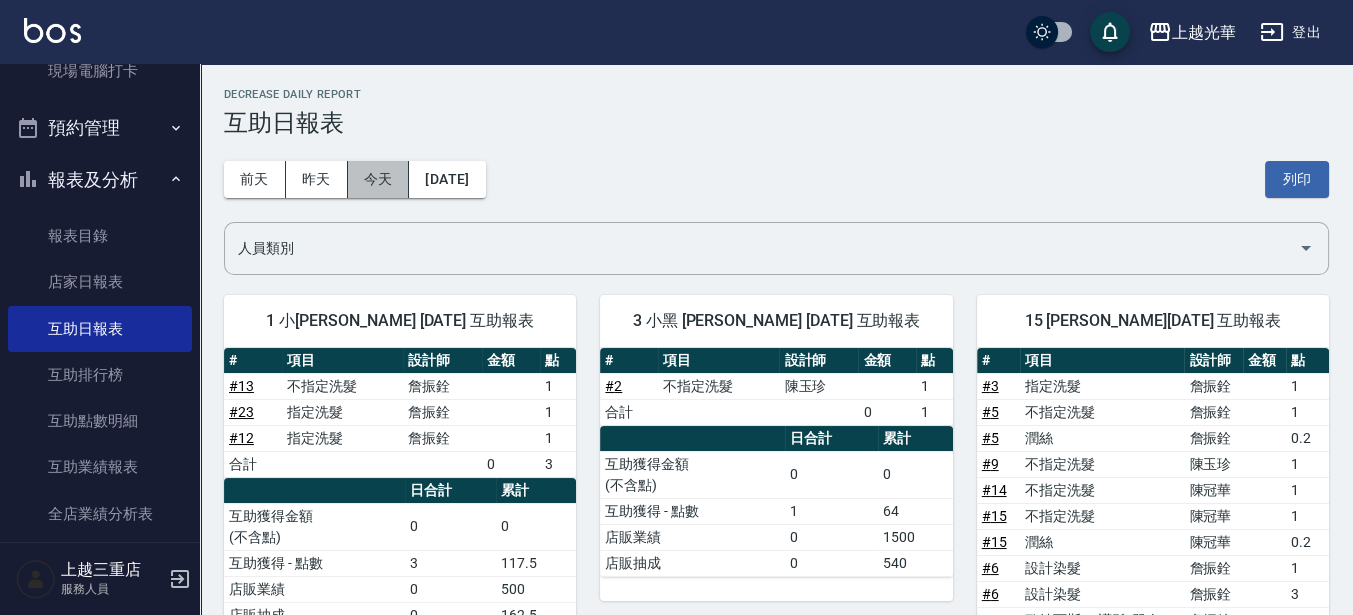 click on "今天" at bounding box center [379, 179] 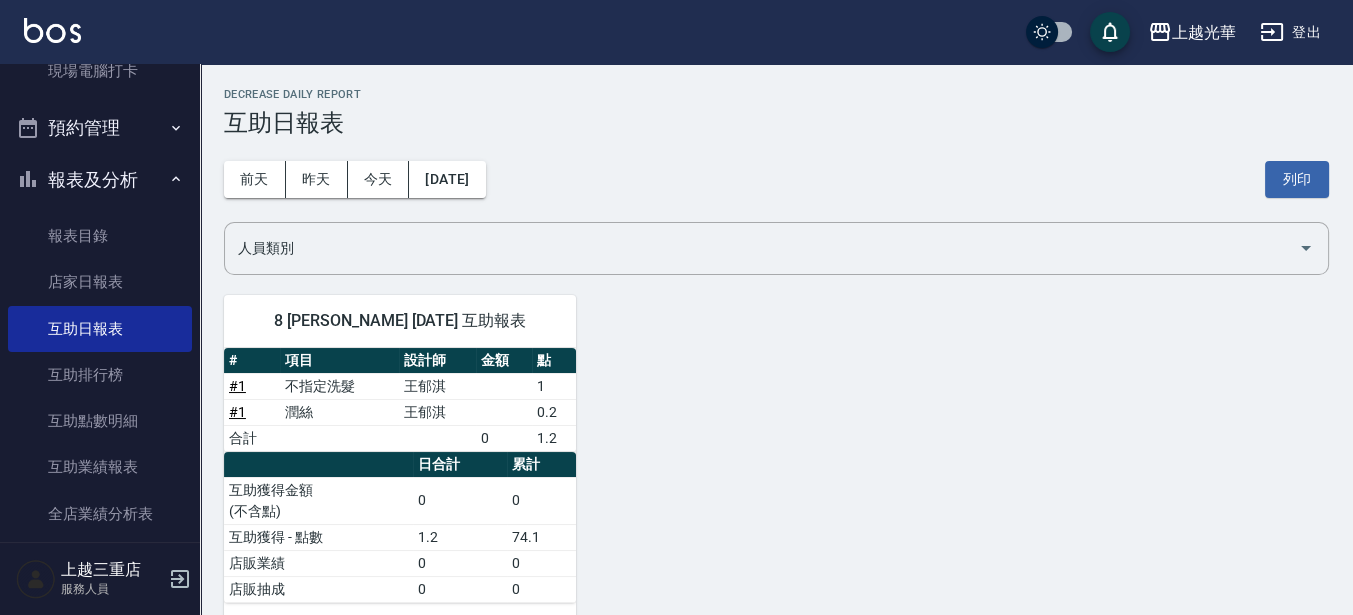 click at bounding box center [52, 30] 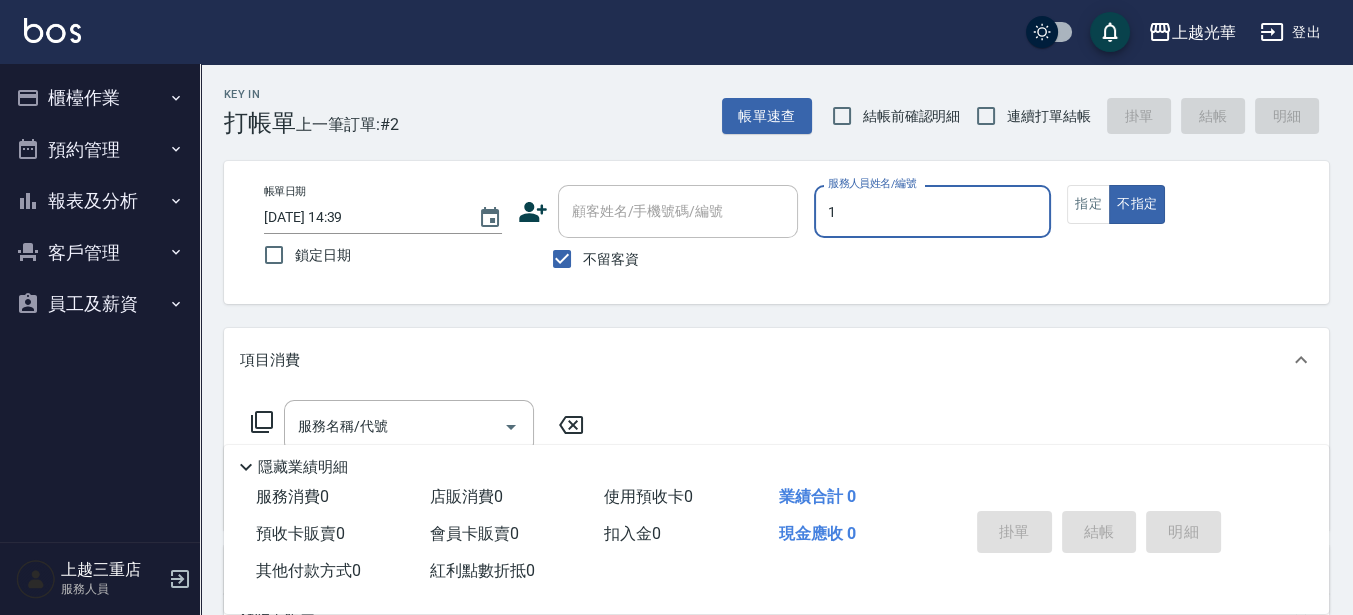 type on "1" 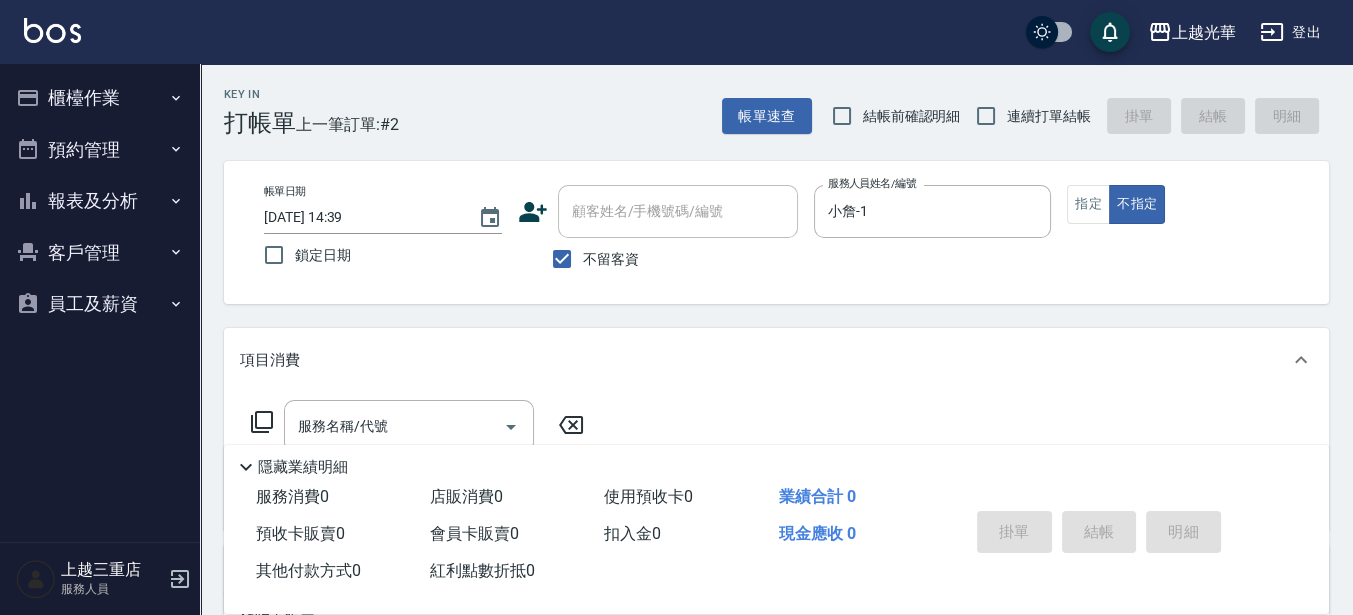 click on "連續打單結帳" at bounding box center (1049, 116) 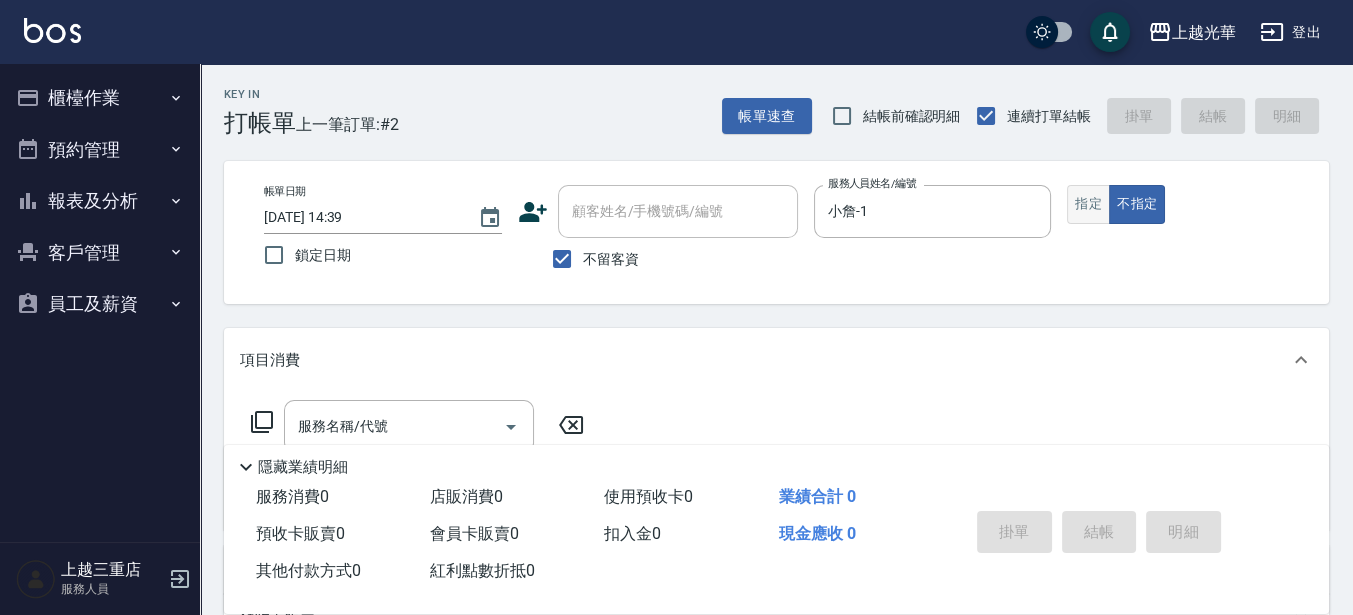 click on "指定" at bounding box center (1088, 204) 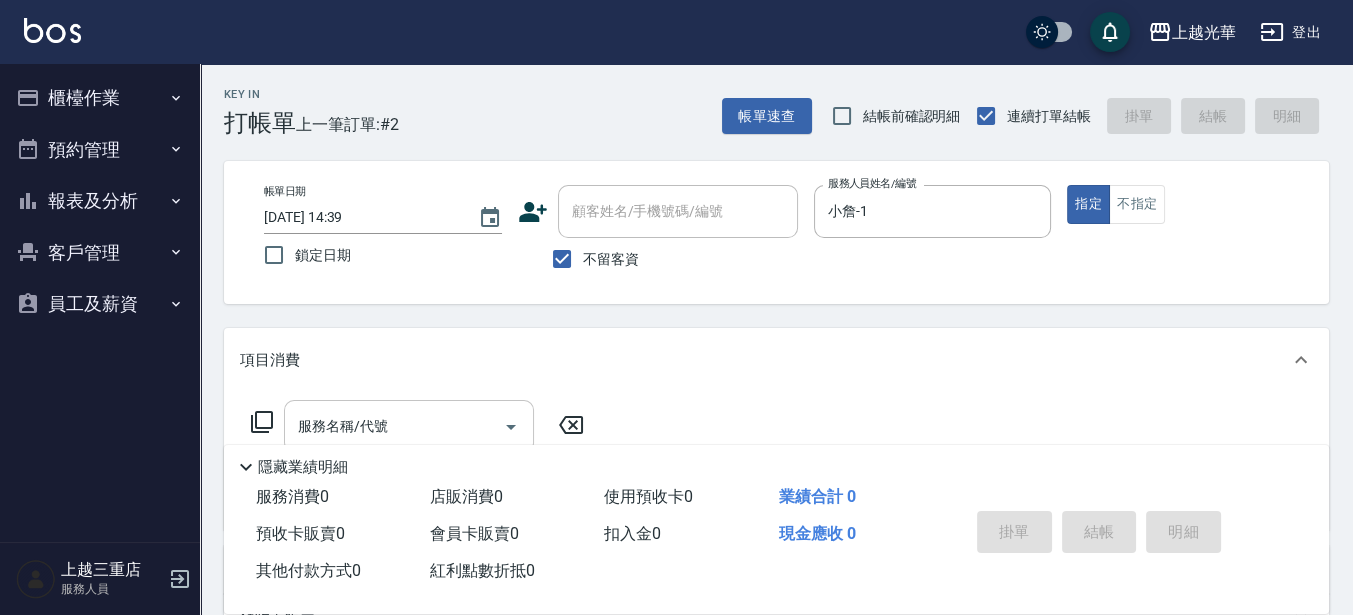 click on "服務名稱/代號 服務名稱/代號" at bounding box center (409, 426) 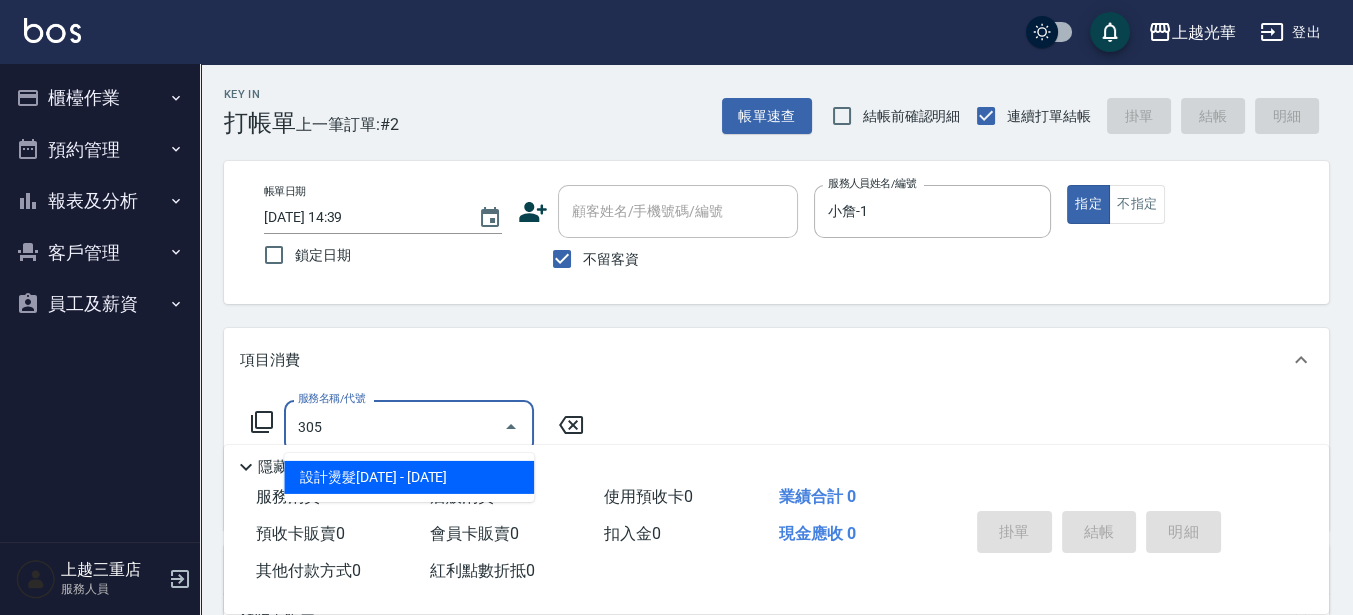type on "設計燙髮1500(305)" 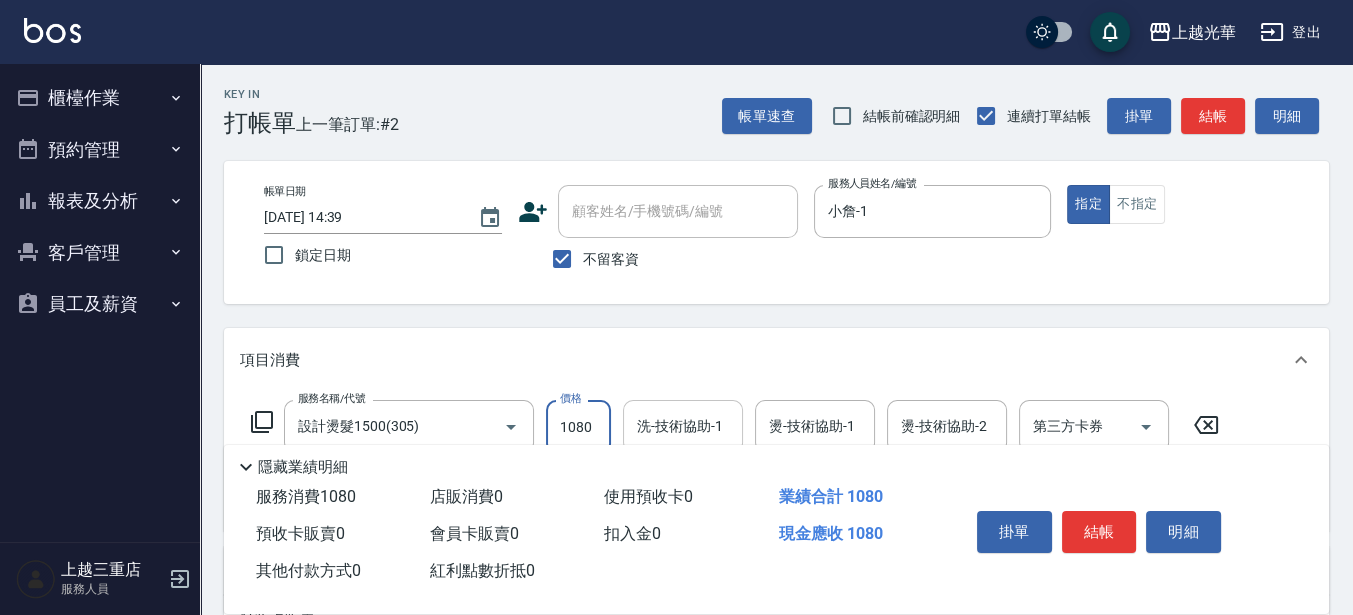 type on "1080" 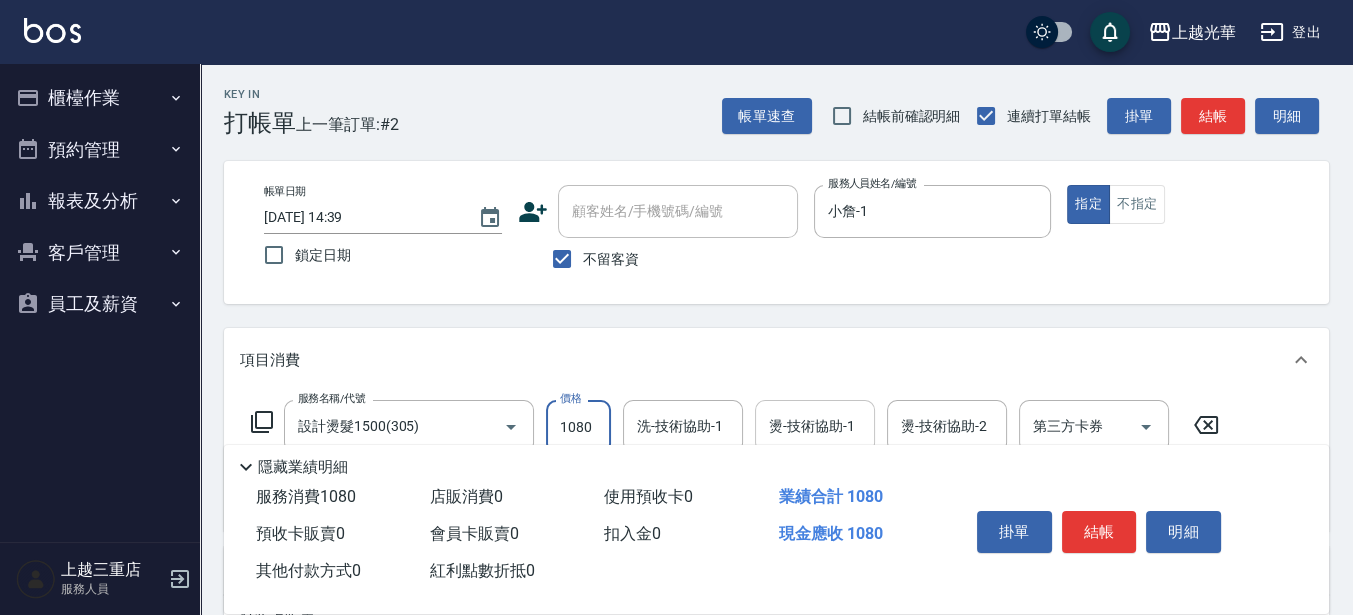 drag, startPoint x: 700, startPoint y: 408, endPoint x: 827, endPoint y: 414, distance: 127.141655 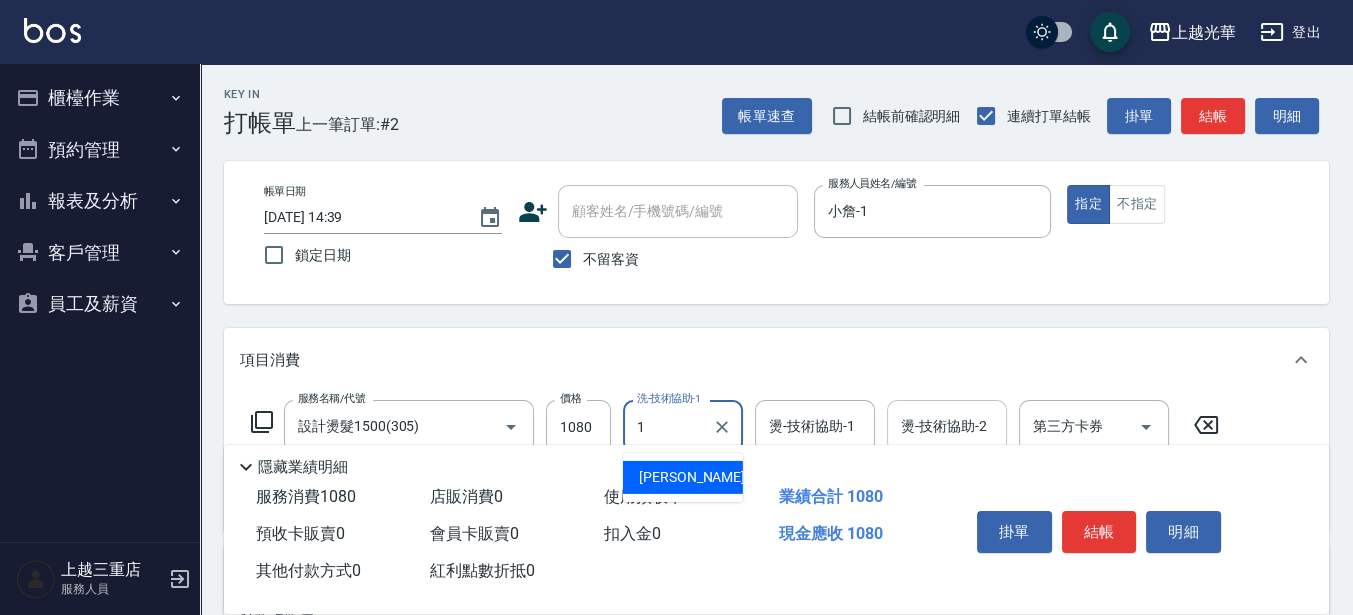 type on "小詹-1" 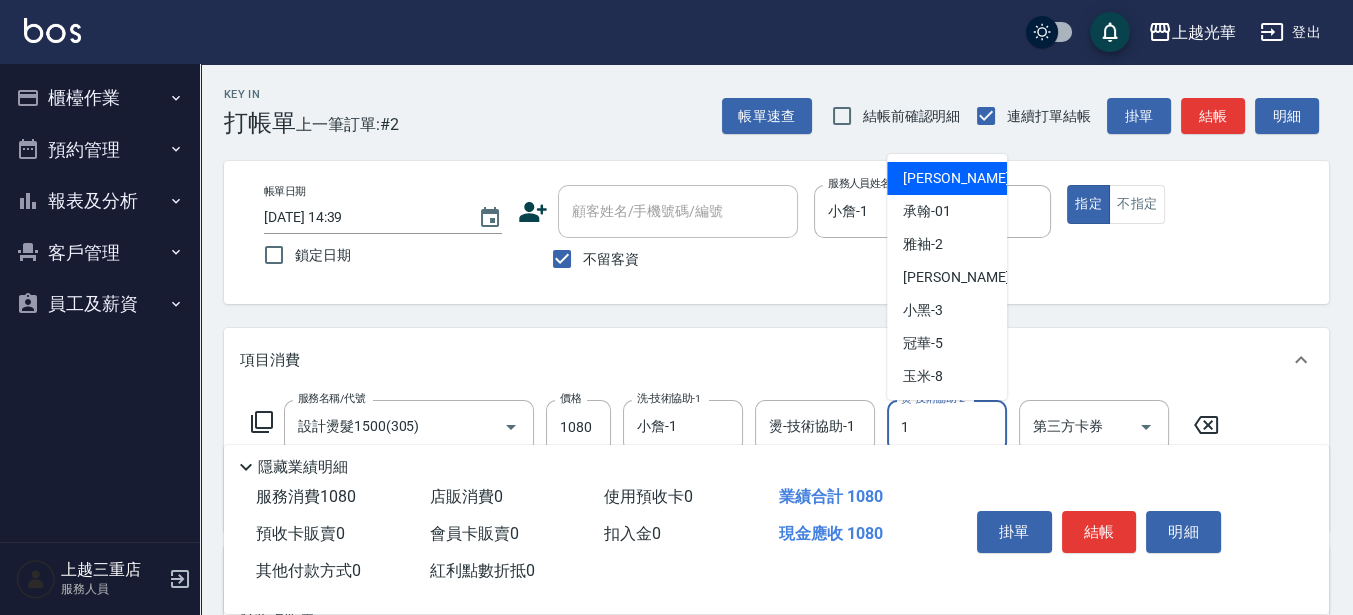 drag, startPoint x: 940, startPoint y: 420, endPoint x: 970, endPoint y: 433, distance: 32.695564 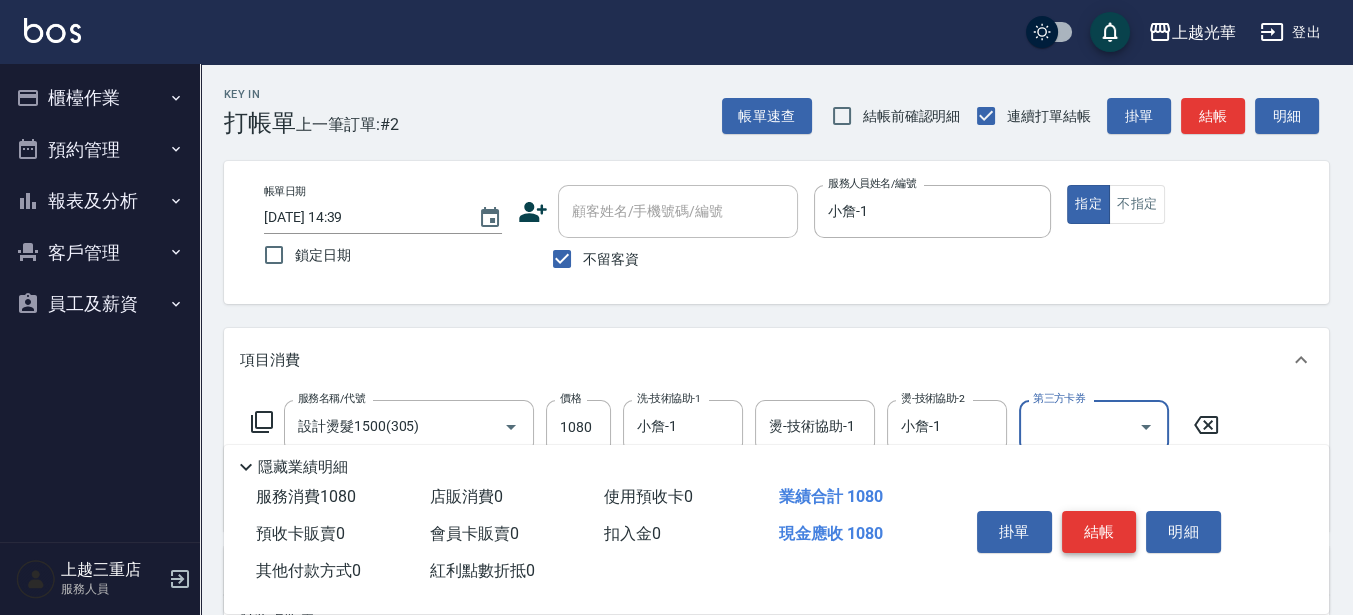 click on "掛單 結帳 明細" at bounding box center [1099, 534] 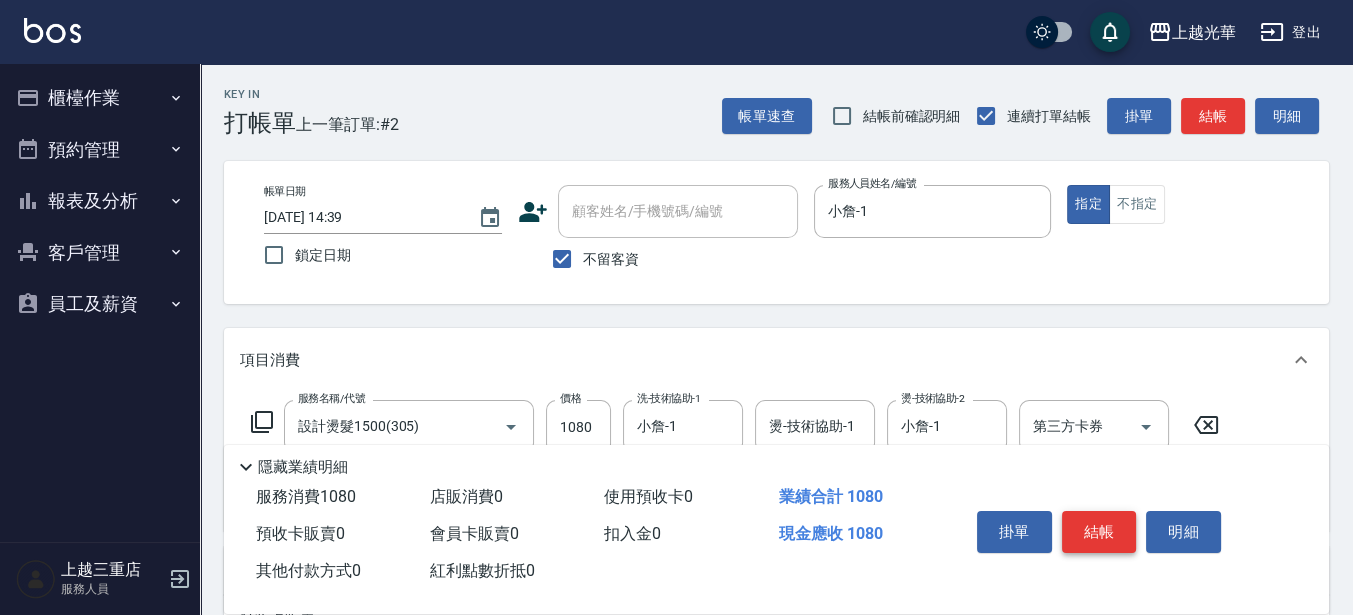click on "結帳" at bounding box center (1099, 532) 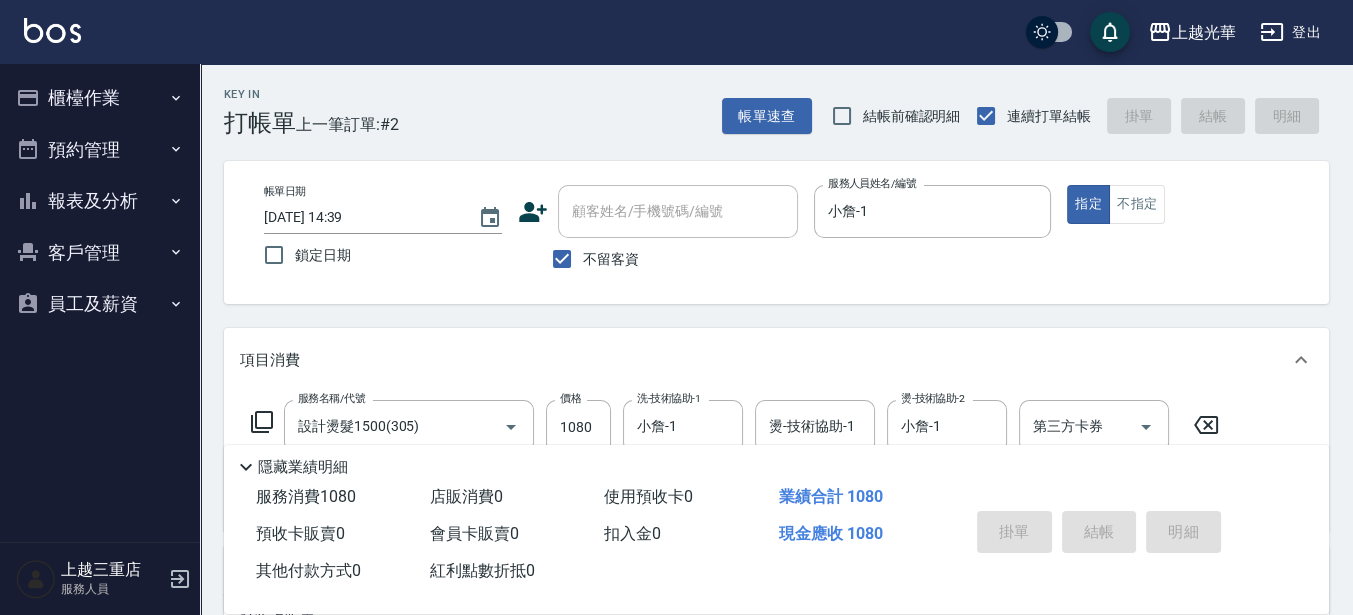 type on "[DATE] 15:04" 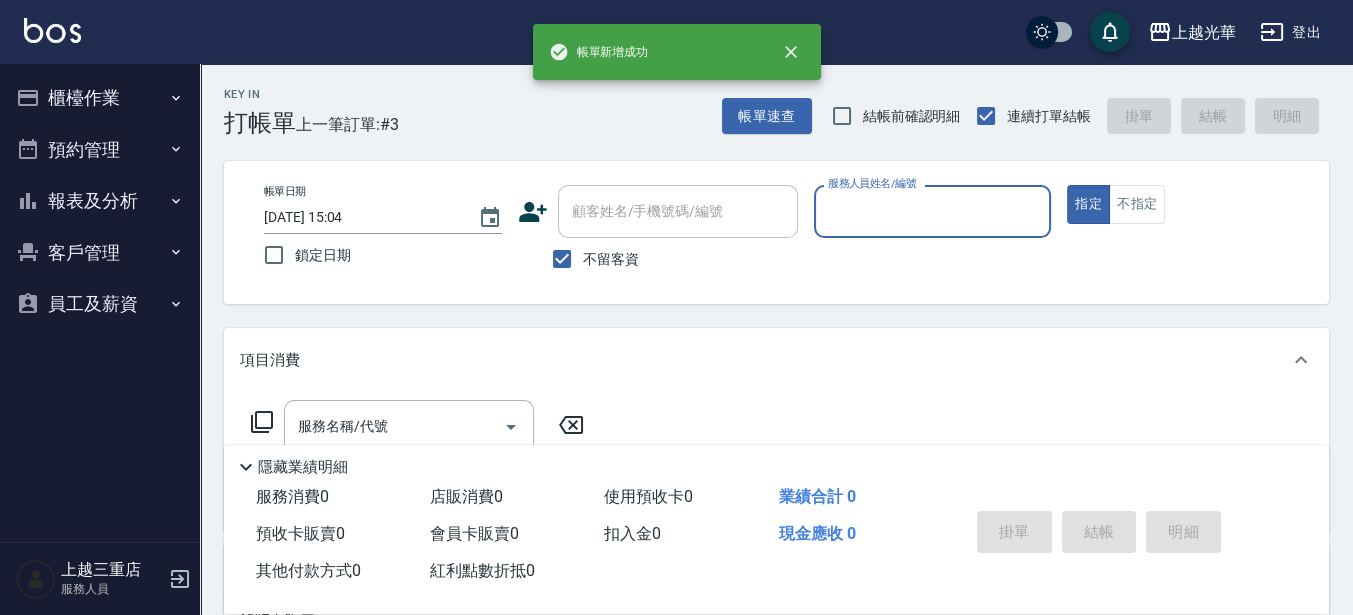 click on "櫃檯作業" at bounding box center [100, 98] 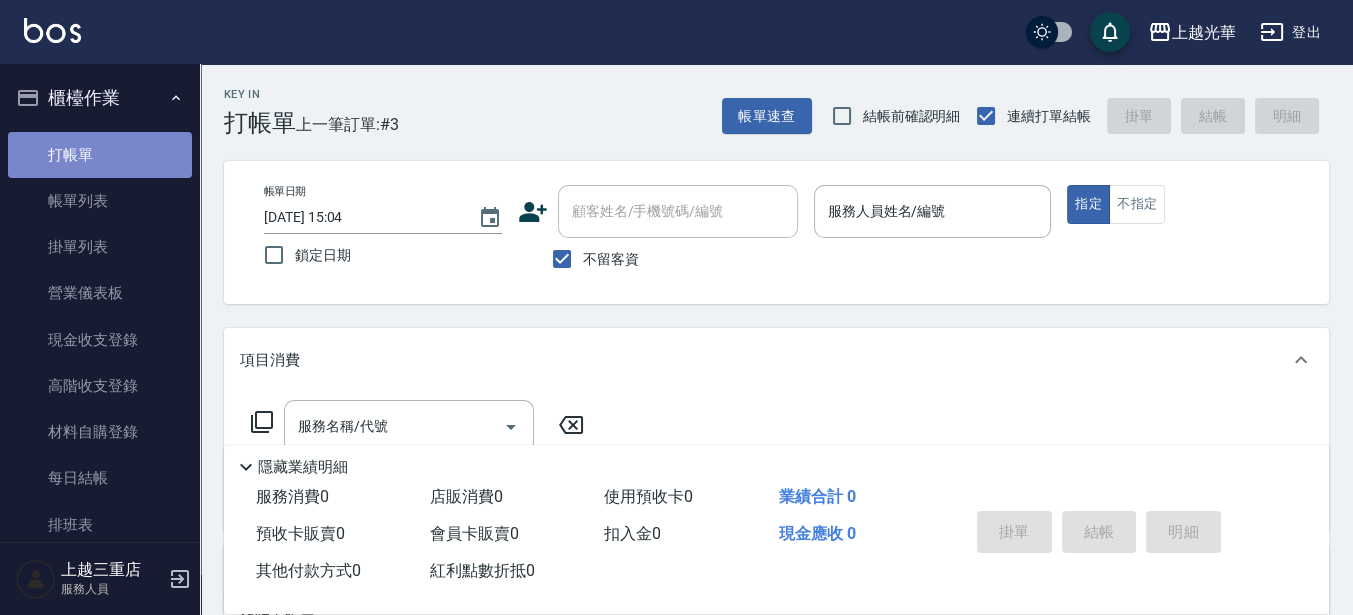 click on "打帳單" at bounding box center (100, 155) 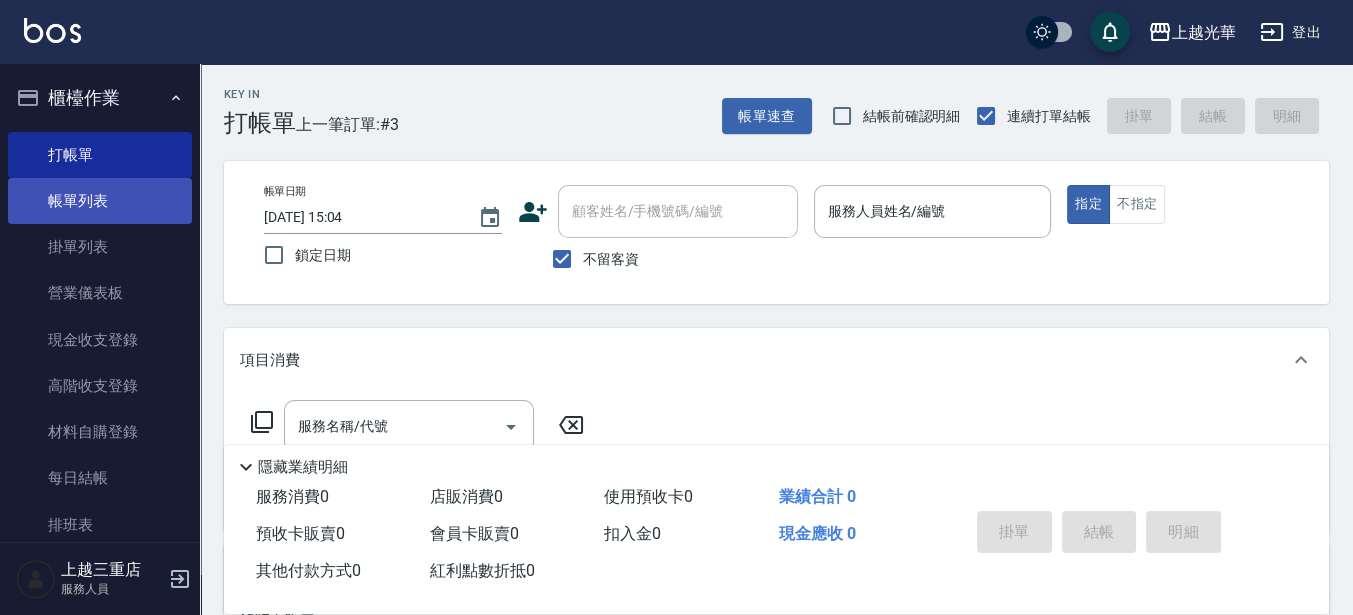 click on "帳單列表" at bounding box center (100, 201) 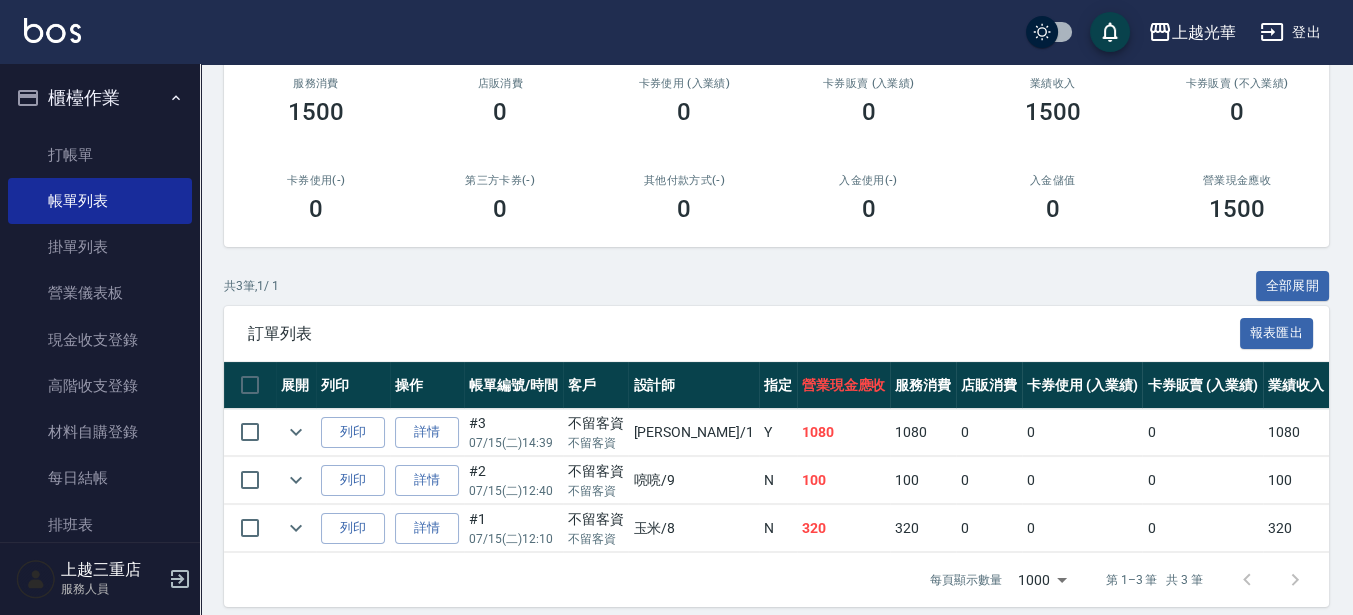 scroll, scrollTop: 288, scrollLeft: 0, axis: vertical 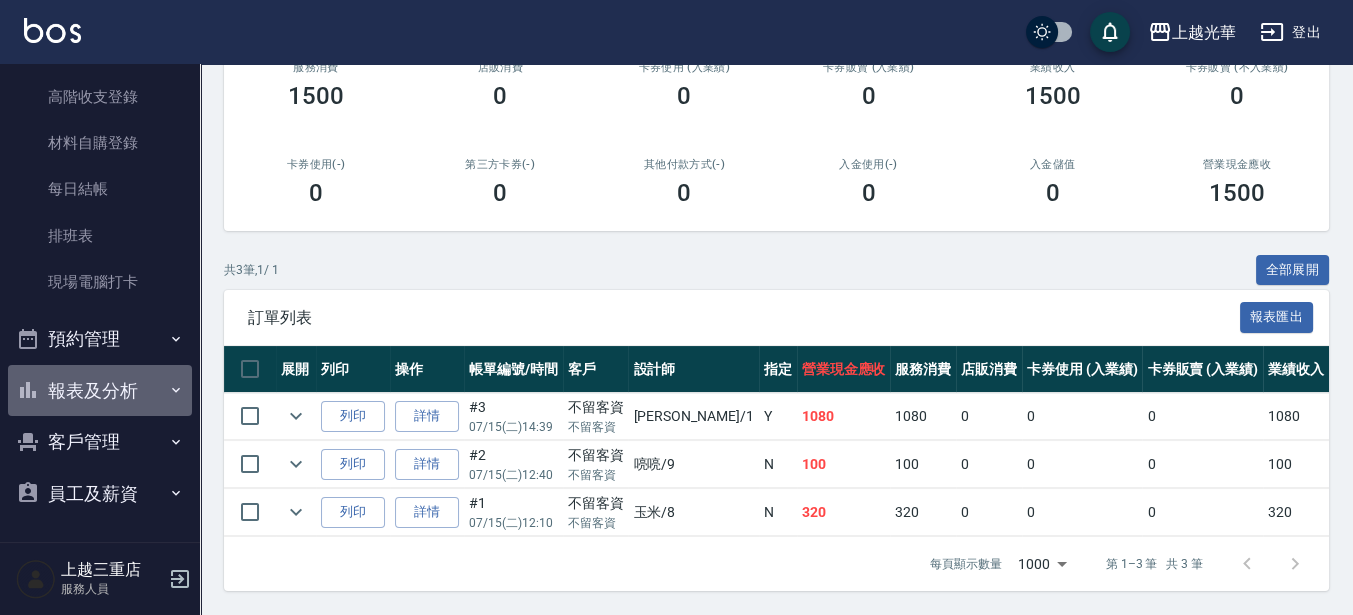 click on "報表及分析" at bounding box center (100, 391) 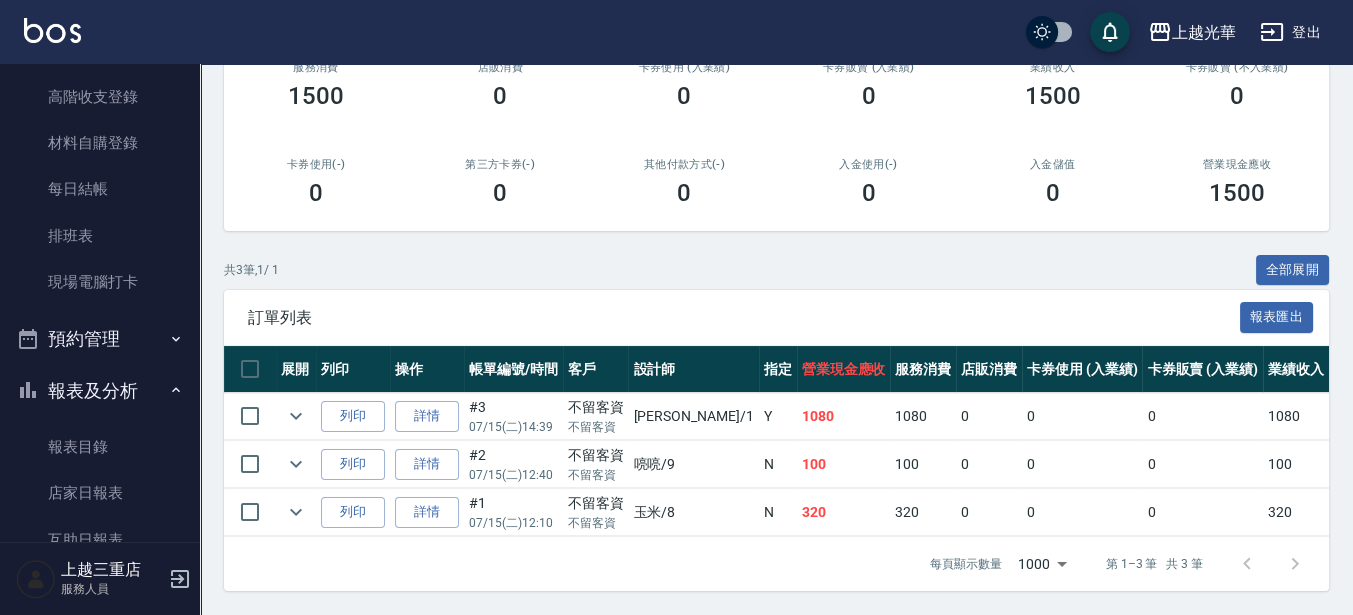scroll, scrollTop: 664, scrollLeft: 0, axis: vertical 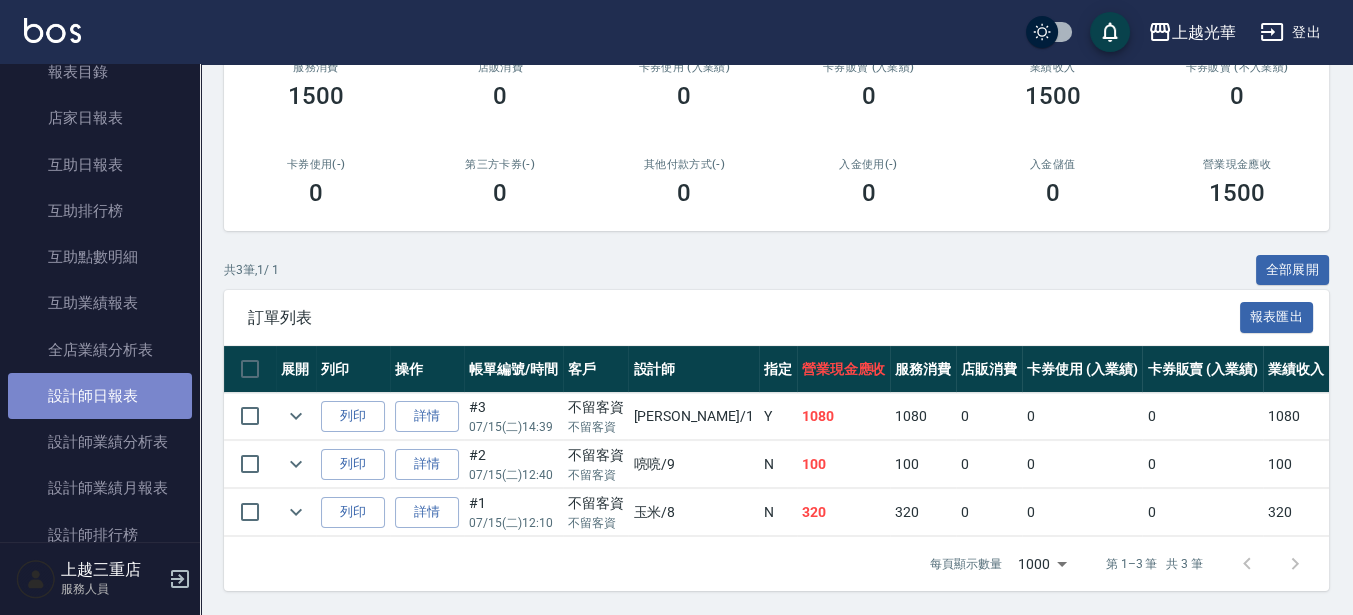 click on "設計師日報表" at bounding box center (100, 396) 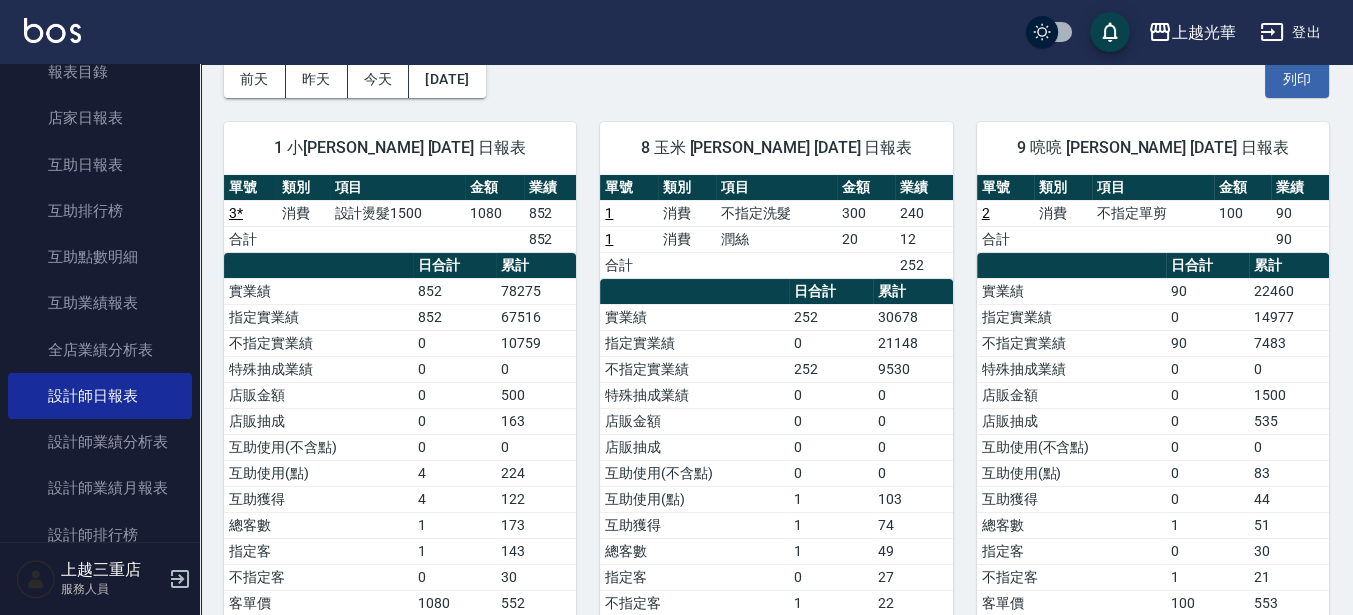 scroll, scrollTop: 221, scrollLeft: 0, axis: vertical 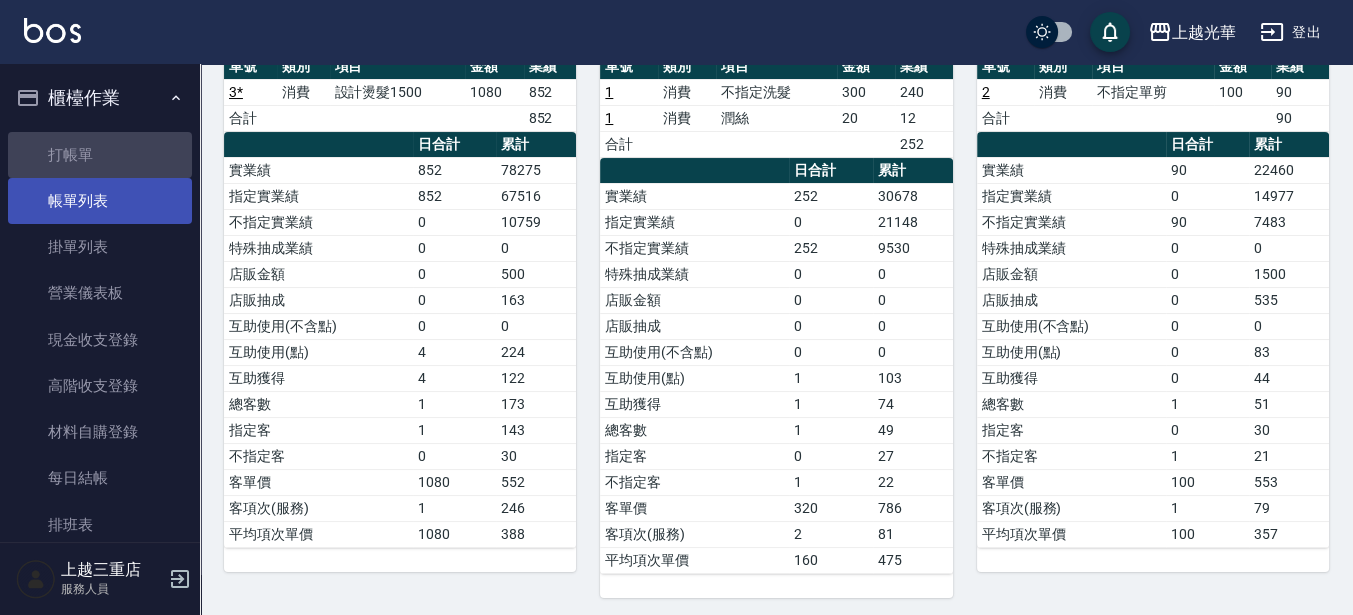 click on "打帳單" at bounding box center [100, 155] 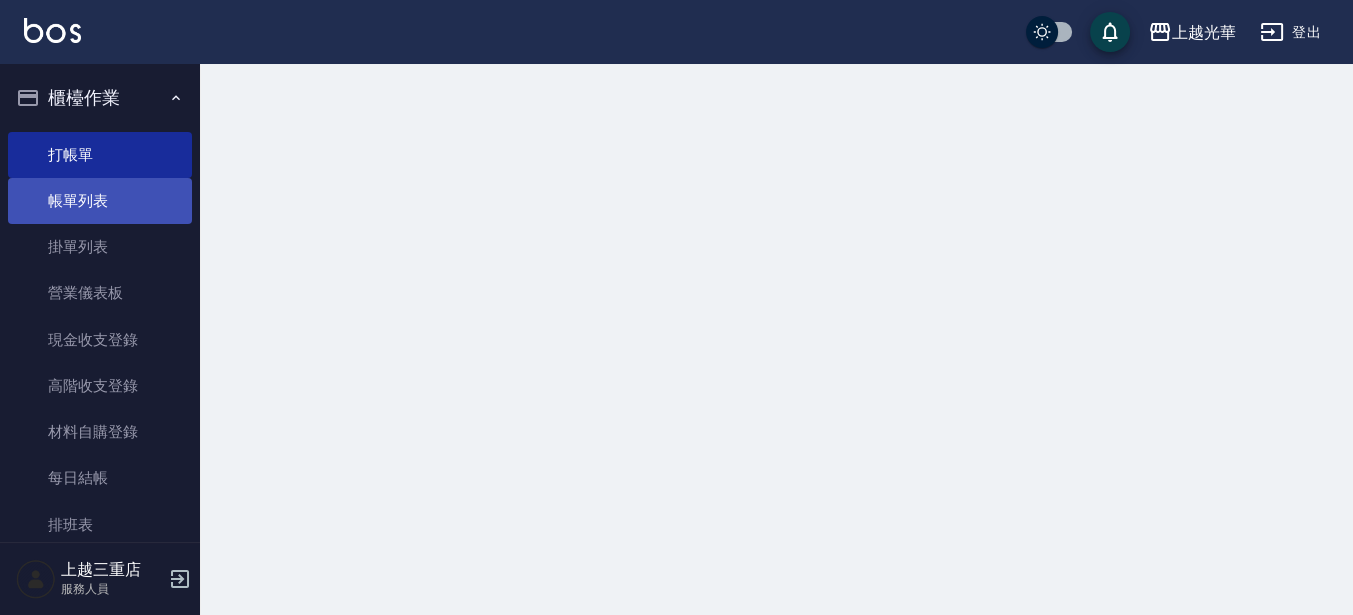 scroll, scrollTop: 0, scrollLeft: 0, axis: both 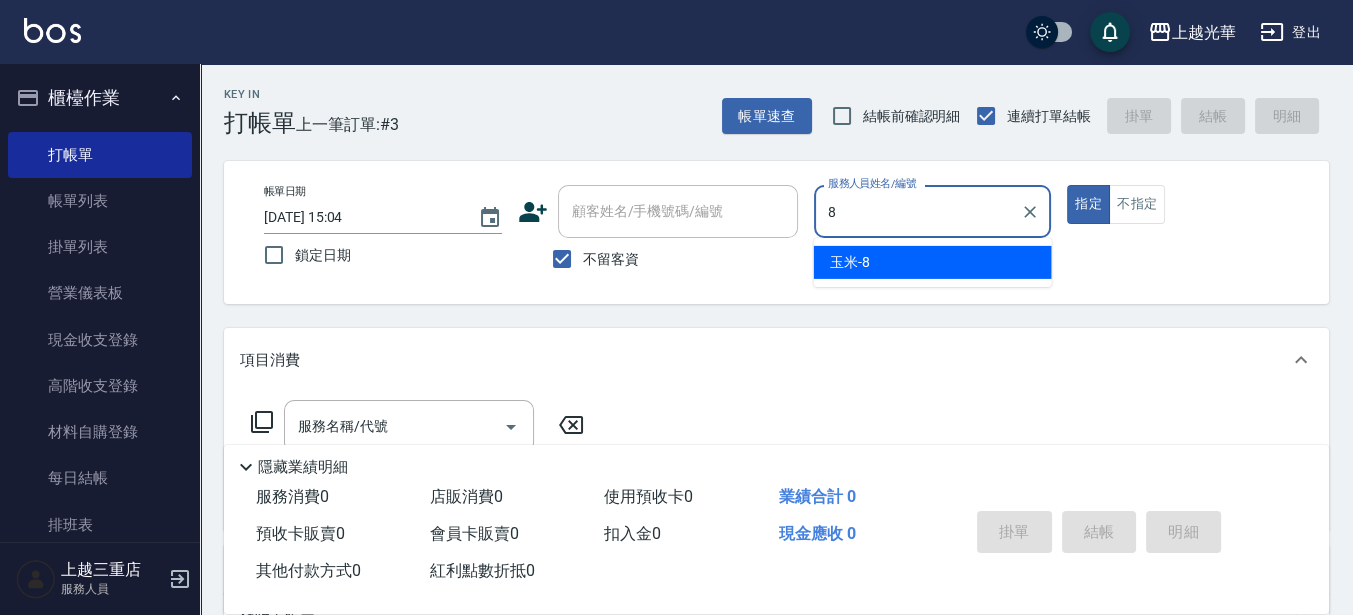 type on "玉米-8" 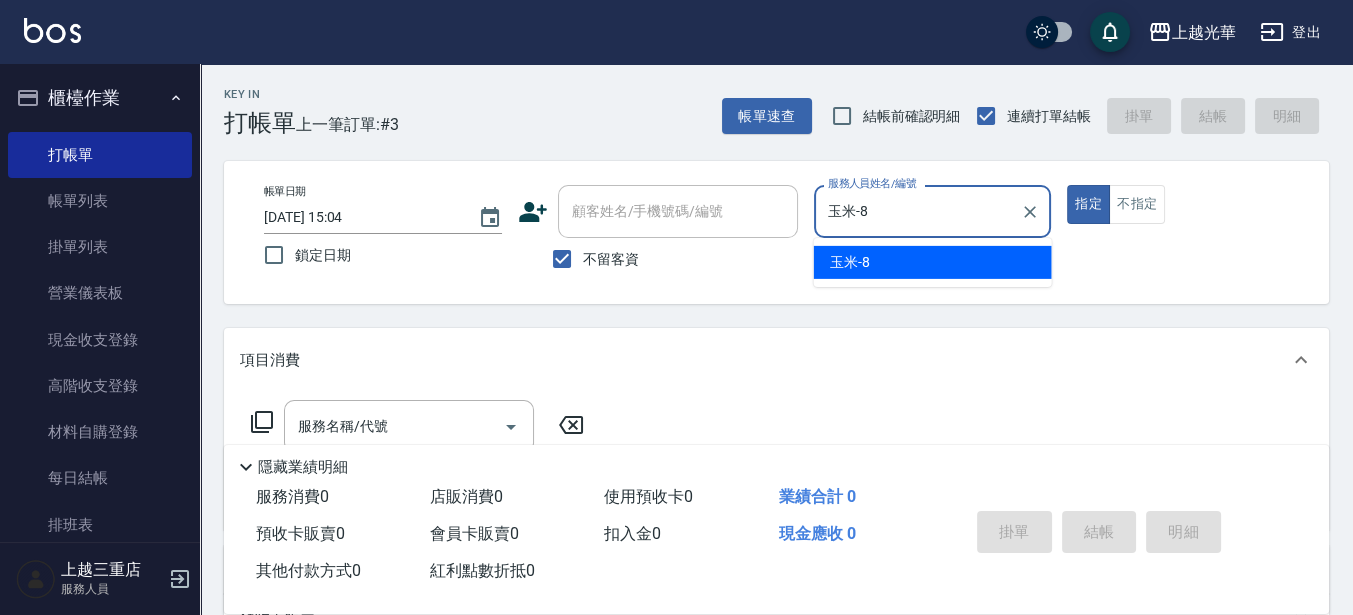 type on "true" 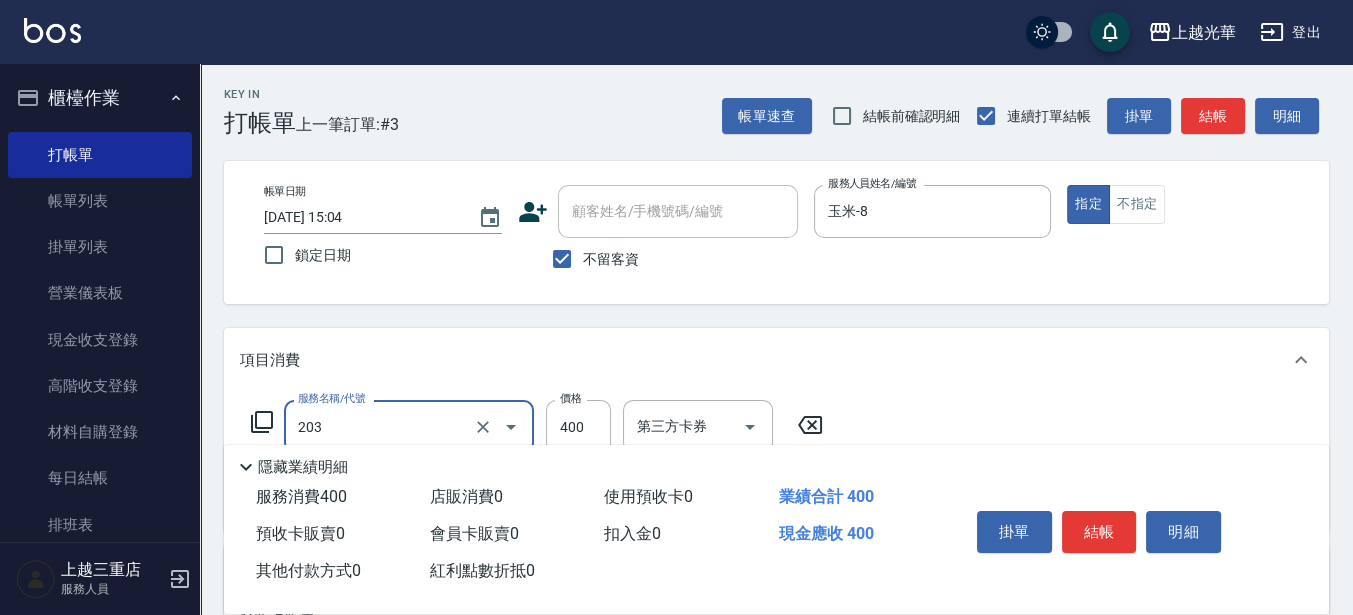 type on "指定單剪(203)" 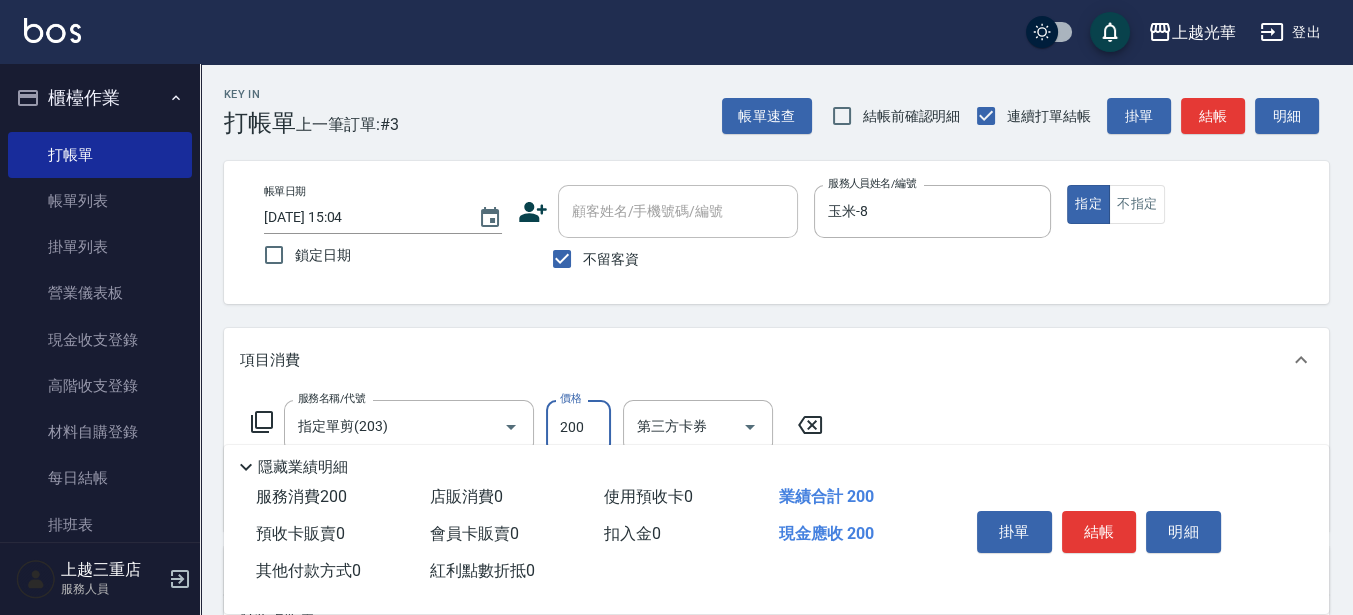 type on "200" 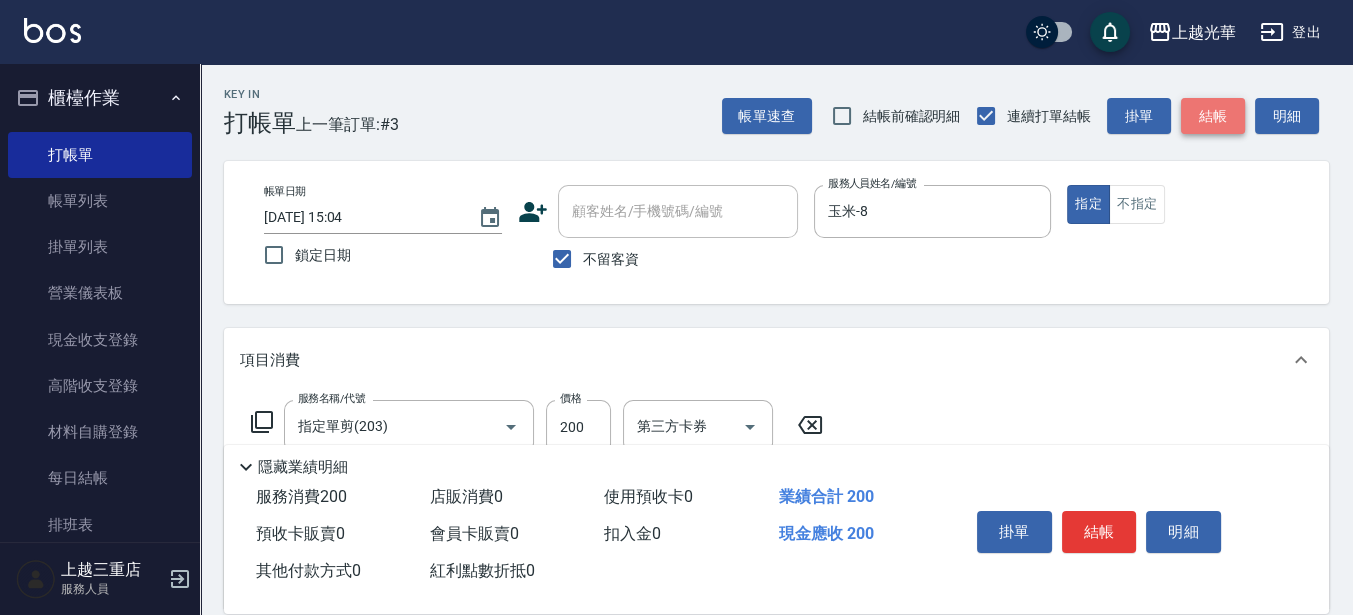 click on "結帳" at bounding box center [1213, 116] 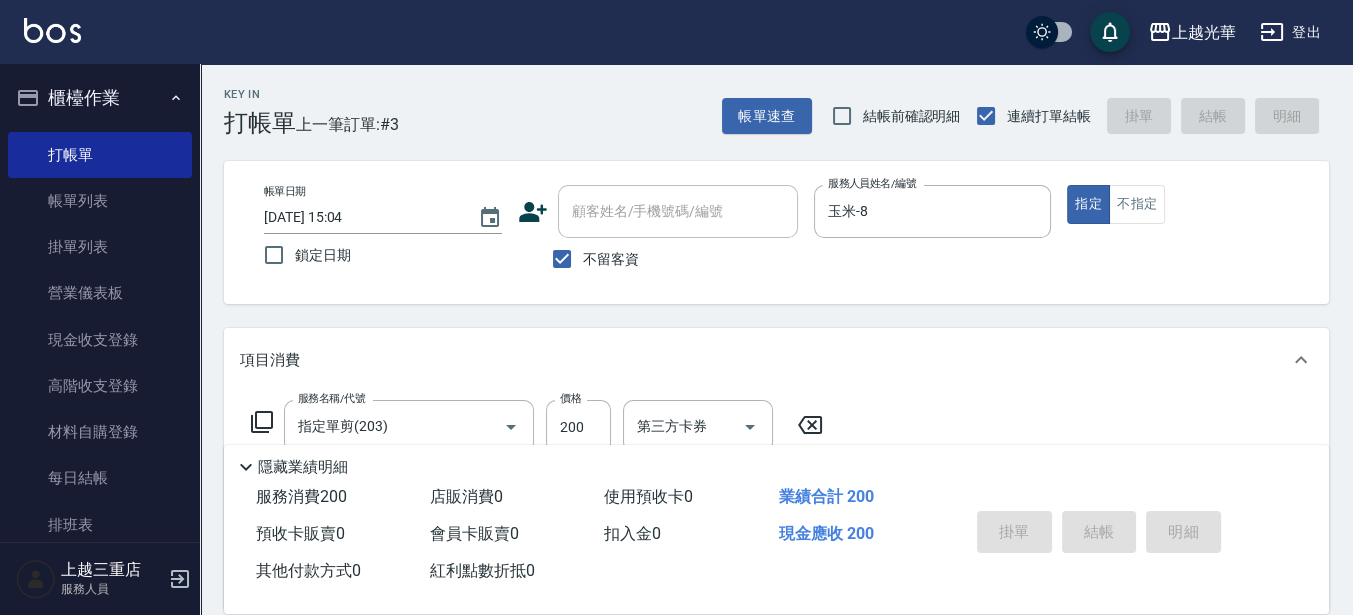 type on "[DATE] 15:09" 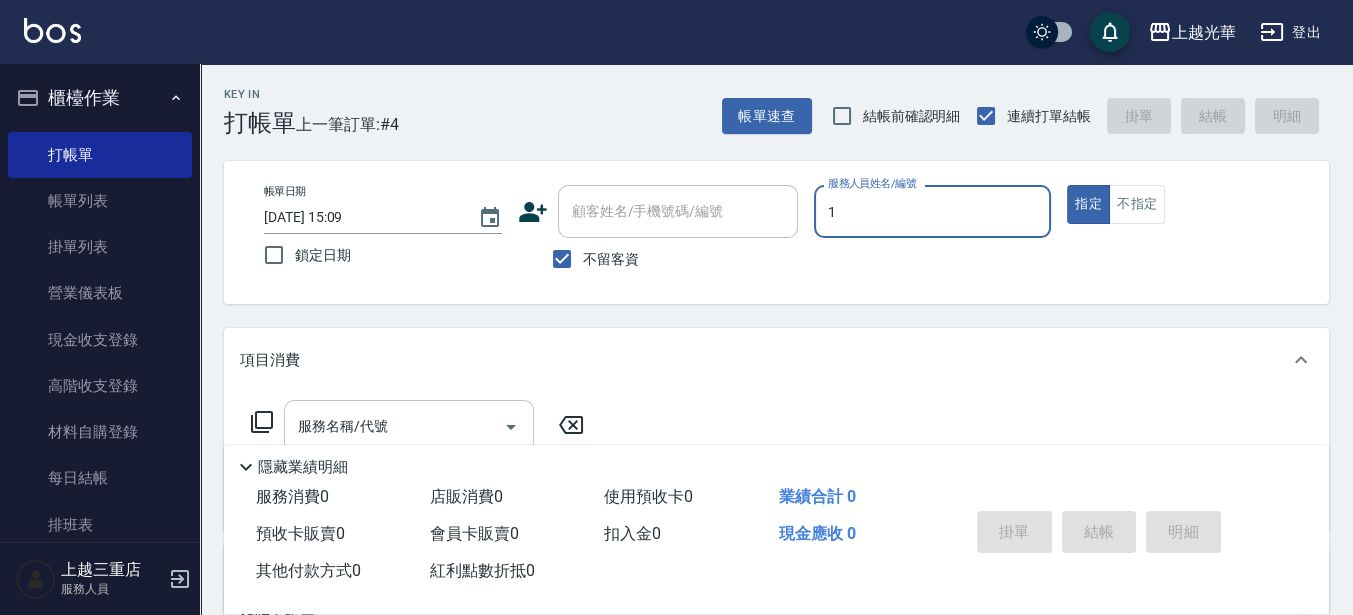 type on "小詹-1" 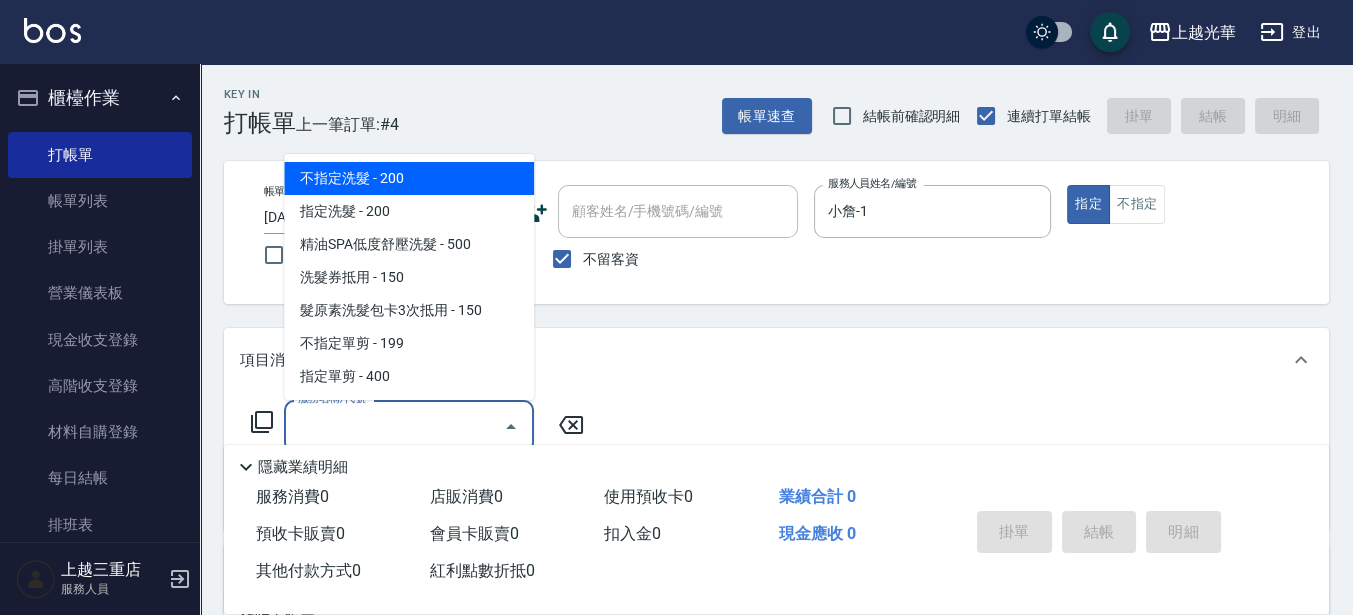 click on "Key In 打帳單 上一筆訂單:#4 帳單速查 結帳前確認明細 連續打單結帳 掛單 結帳 明細 帳單日期 [DATE] 15:09 鎖定日期 顧客姓名/手機號碼/編號 顧客姓名/手機號碼/編號 不留客資 服務人員姓名/編號 [PERSON_NAME]-1 服務人員姓名/編號 指定 不指定 項目消費 服務名稱/代號 服務名稱/代號 店販銷售 服務人員姓名/編號 服務人員姓名/編號 商品代號/名稱 商品代號/名稱 預收卡販賣 卡券名稱/代號 卡券名稱/代號 其他付款方式 其他付款方式 其他付款方式 備註及來源 備註 備註 訂單來源 ​ 訂單來源 隱藏業績明細 服務消費  0 店販消費  0 使用預收卡  0 業績合計   0 預收卡販賣  0 會員卡販賣  0 扣入金  0 現金應收   0 其他付款方式  0 紅利點數折抵  0 掛單 結帳 明細" at bounding box center [776, 495] 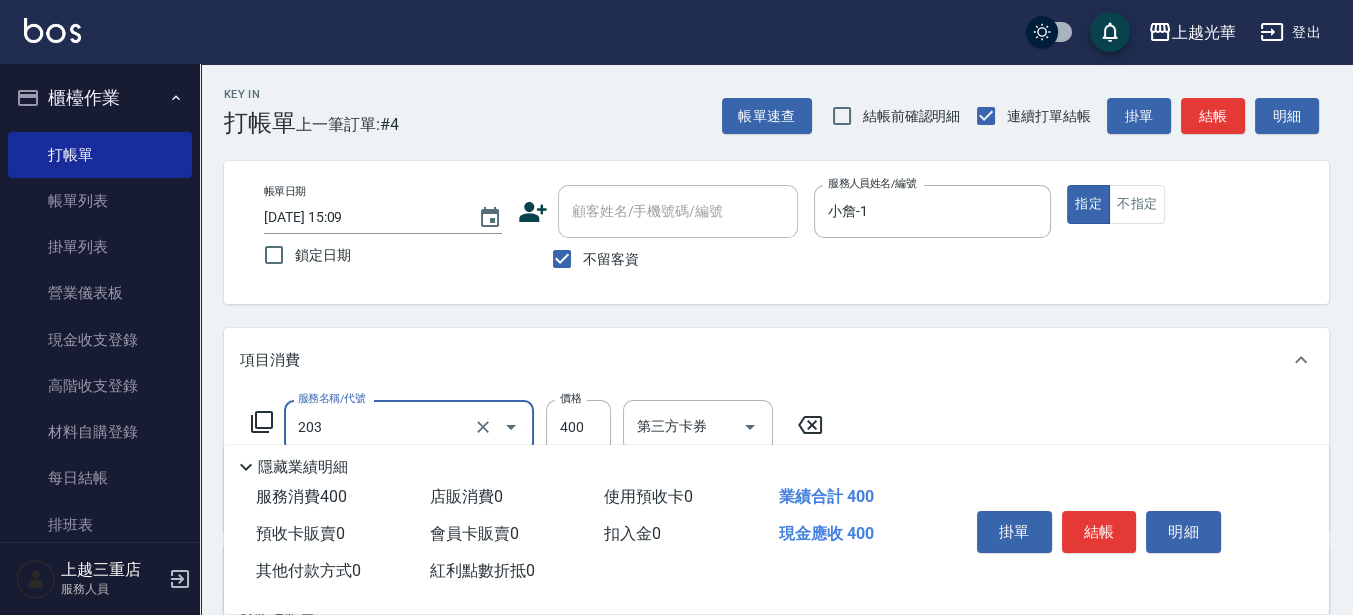 type on "指定單剪(203)" 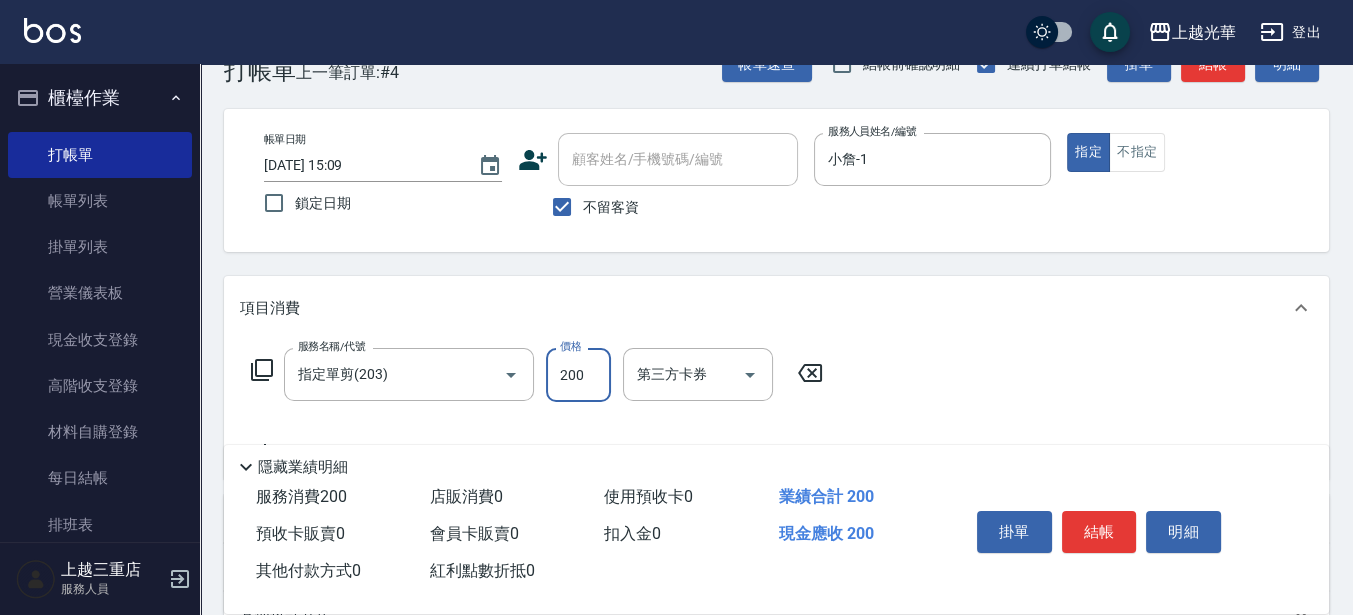scroll, scrollTop: 125, scrollLeft: 0, axis: vertical 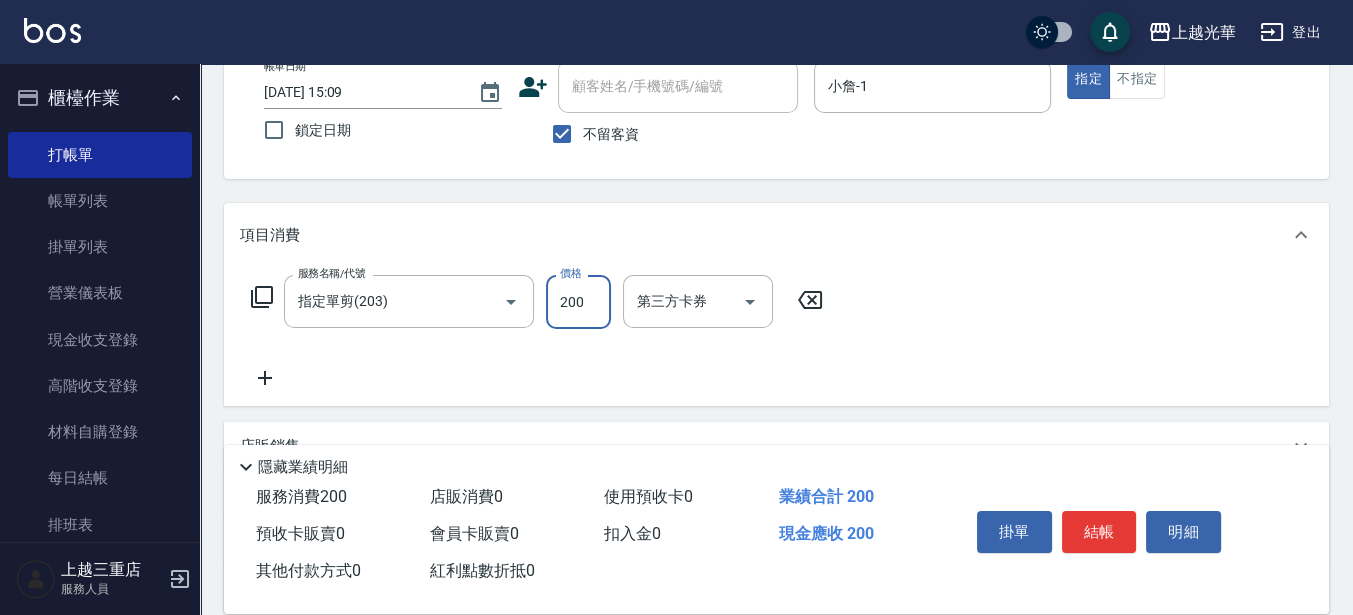 type on "200" 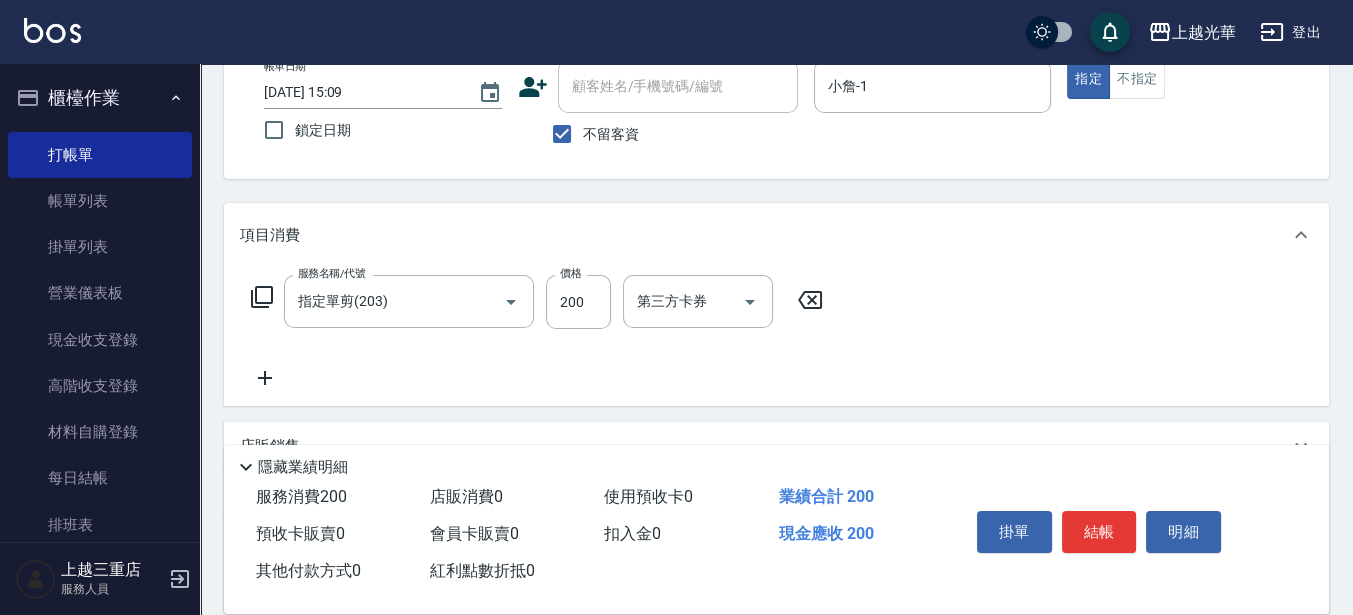 click 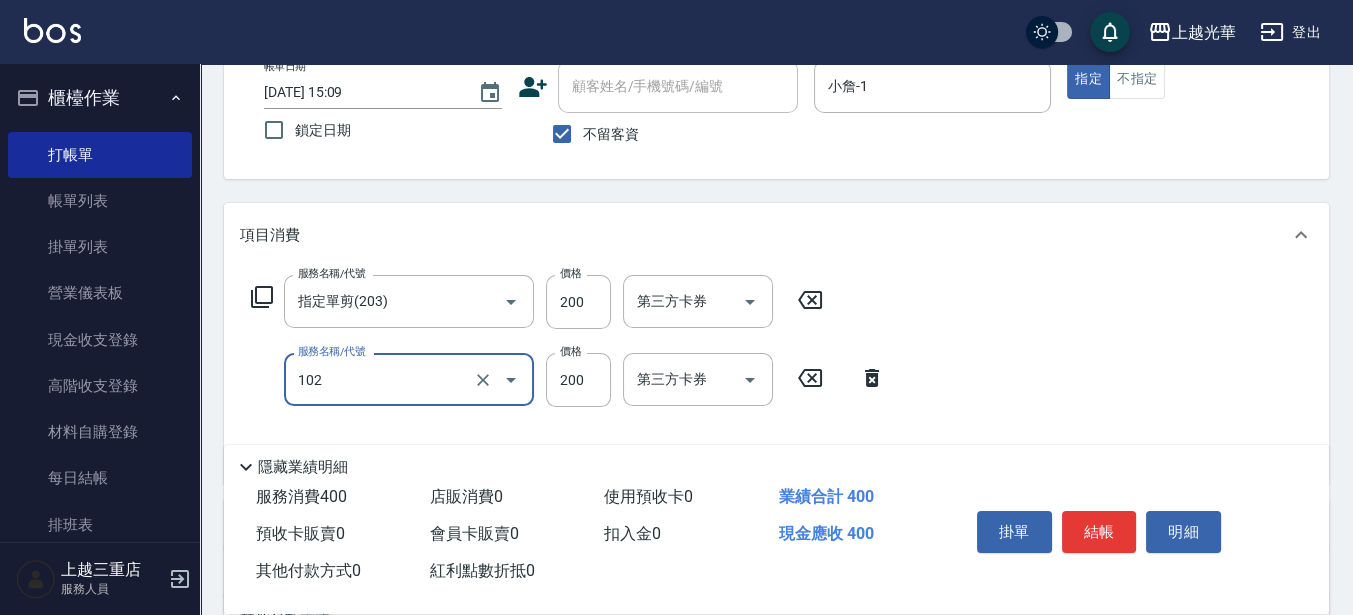 type on "指定洗髮(102)" 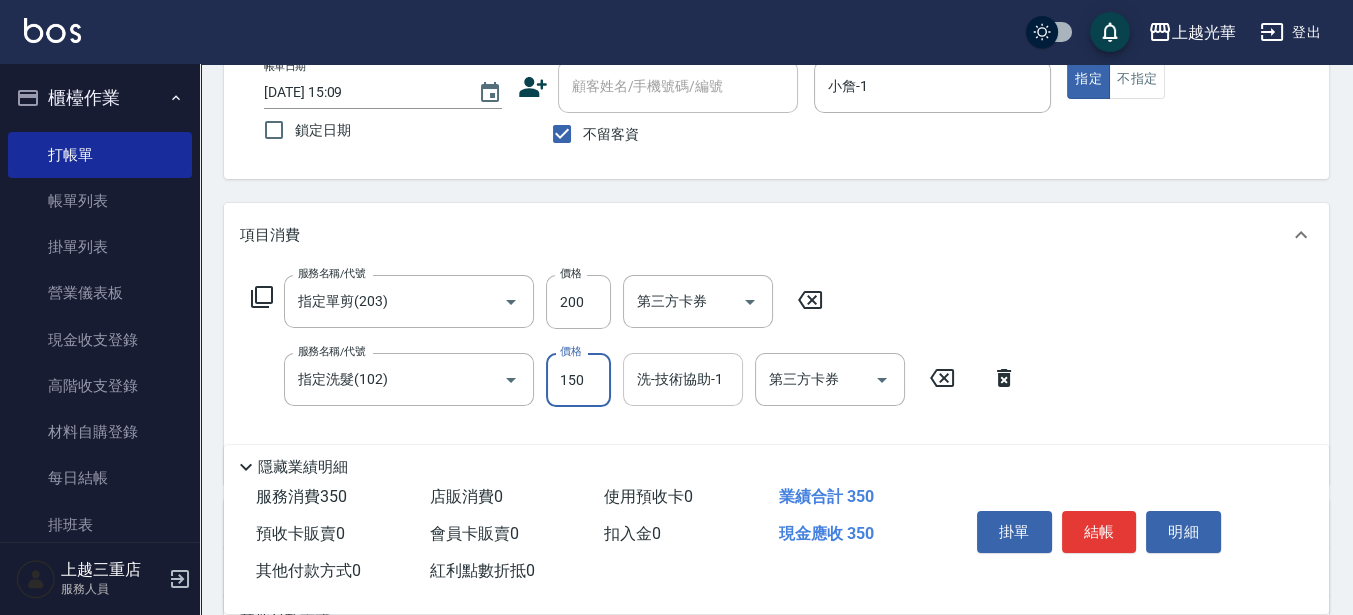 type on "150" 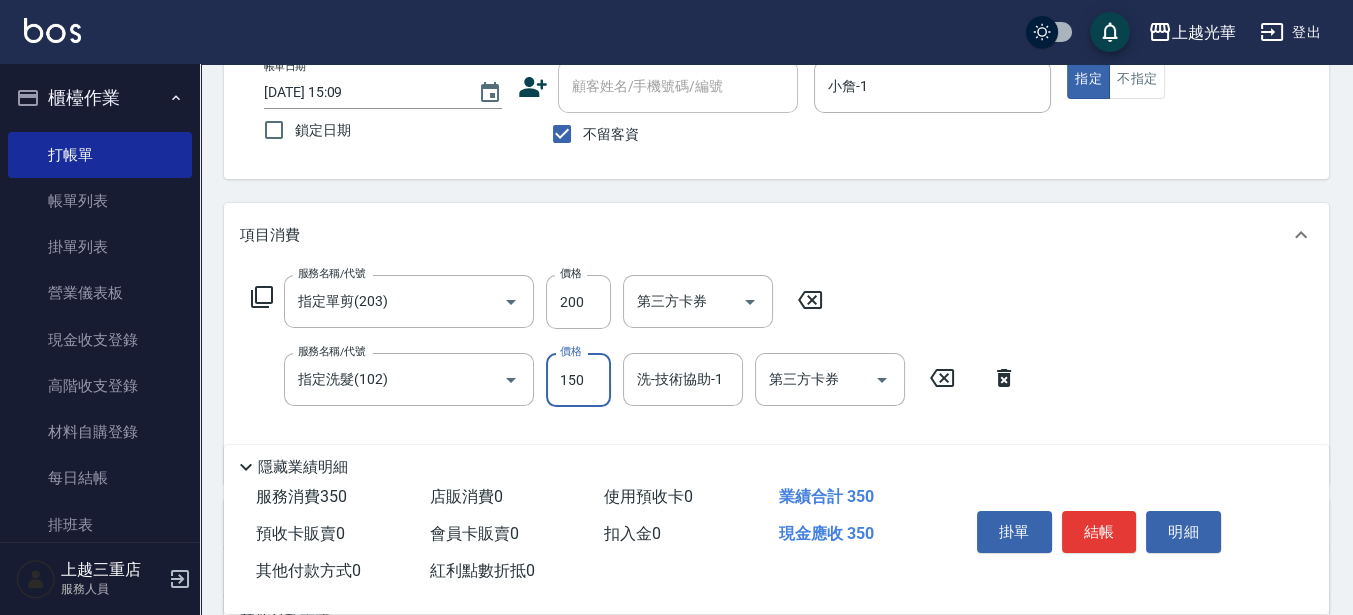 click on "洗-技術協助-1" at bounding box center [683, 379] 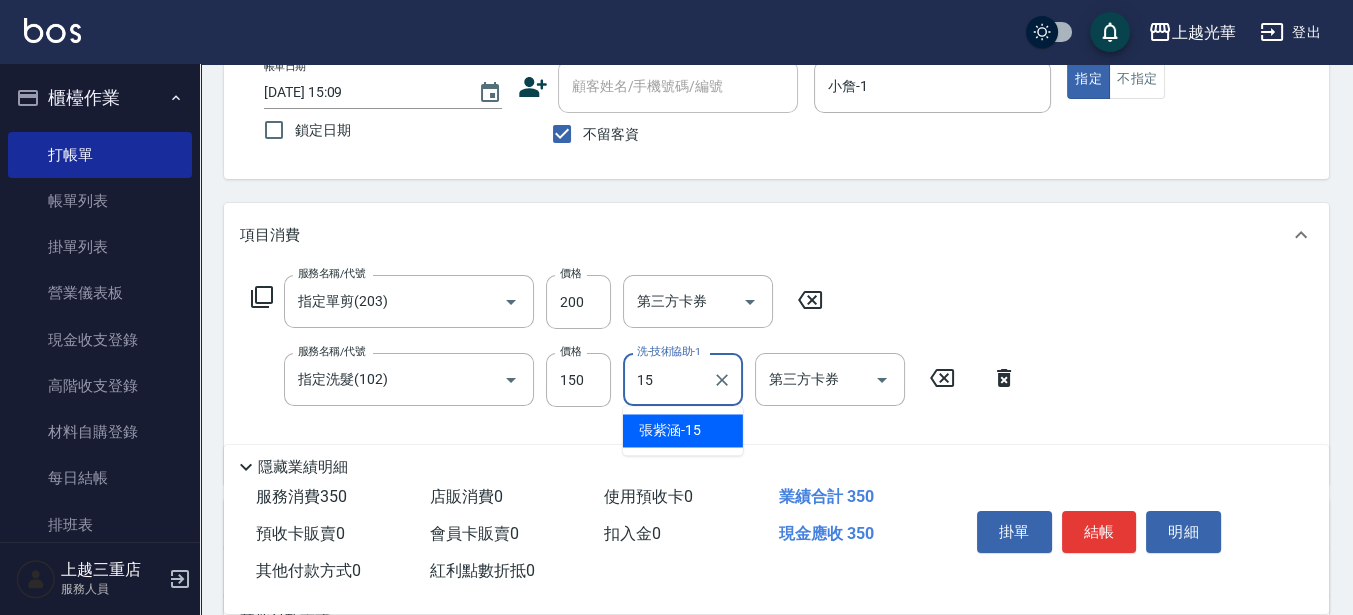 type on "[PERSON_NAME]-15" 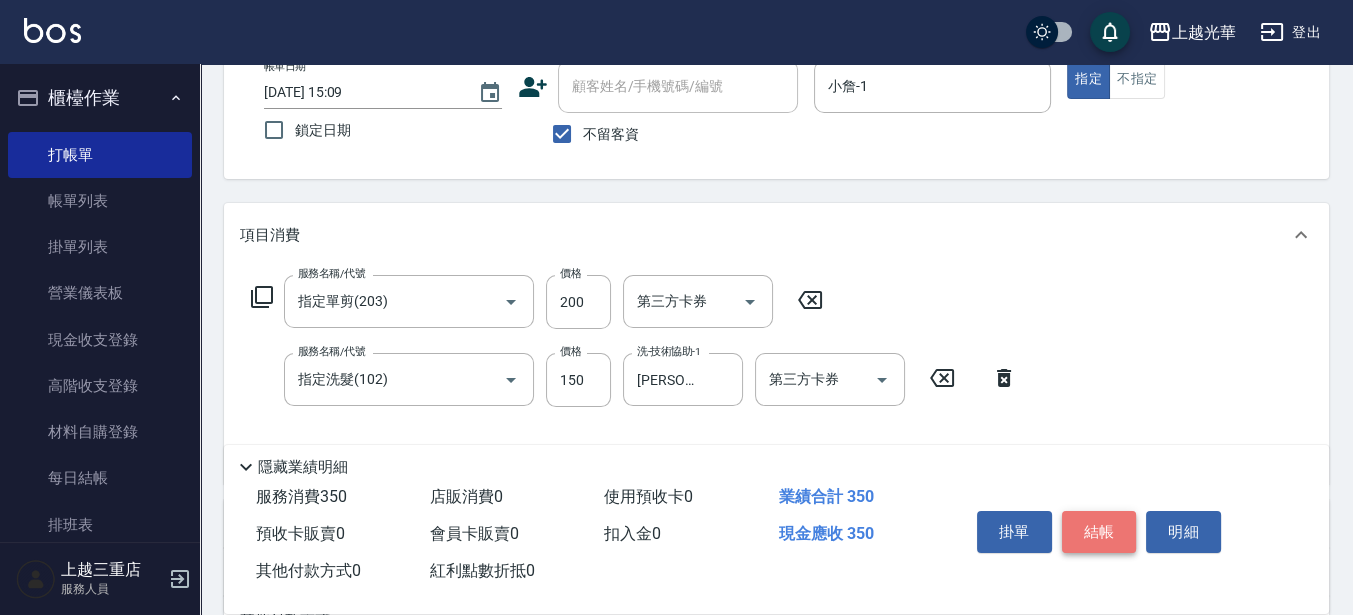 click on "結帳" at bounding box center (1099, 532) 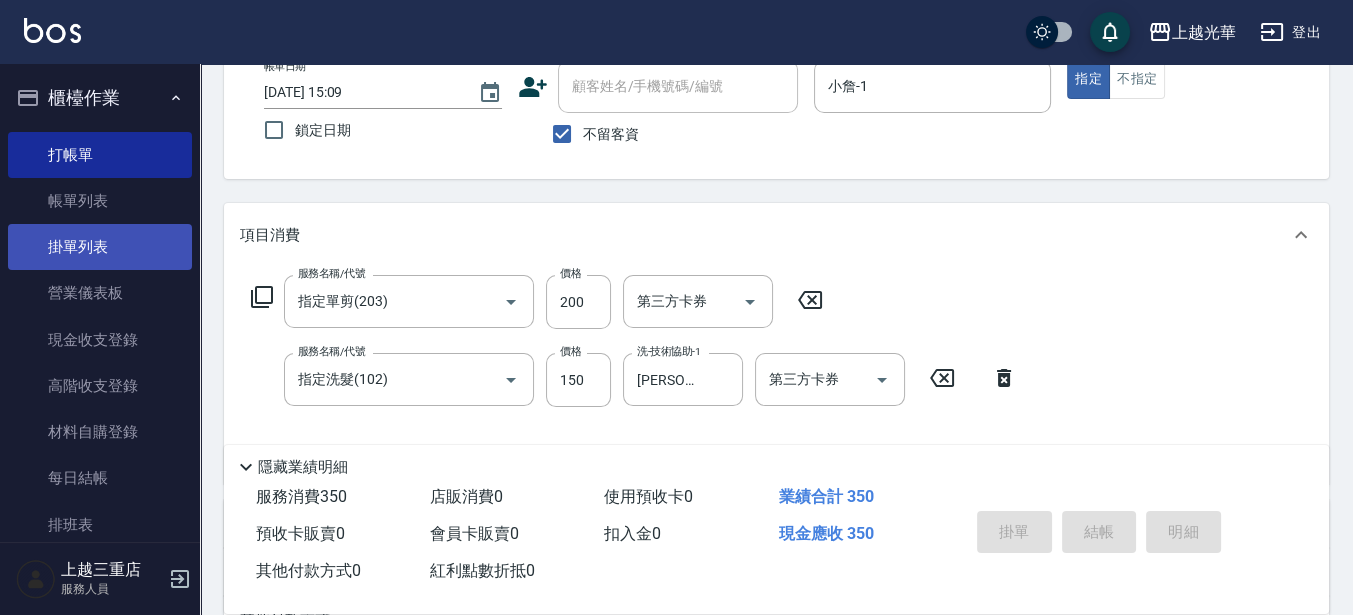 type on "[DATE] 15:19" 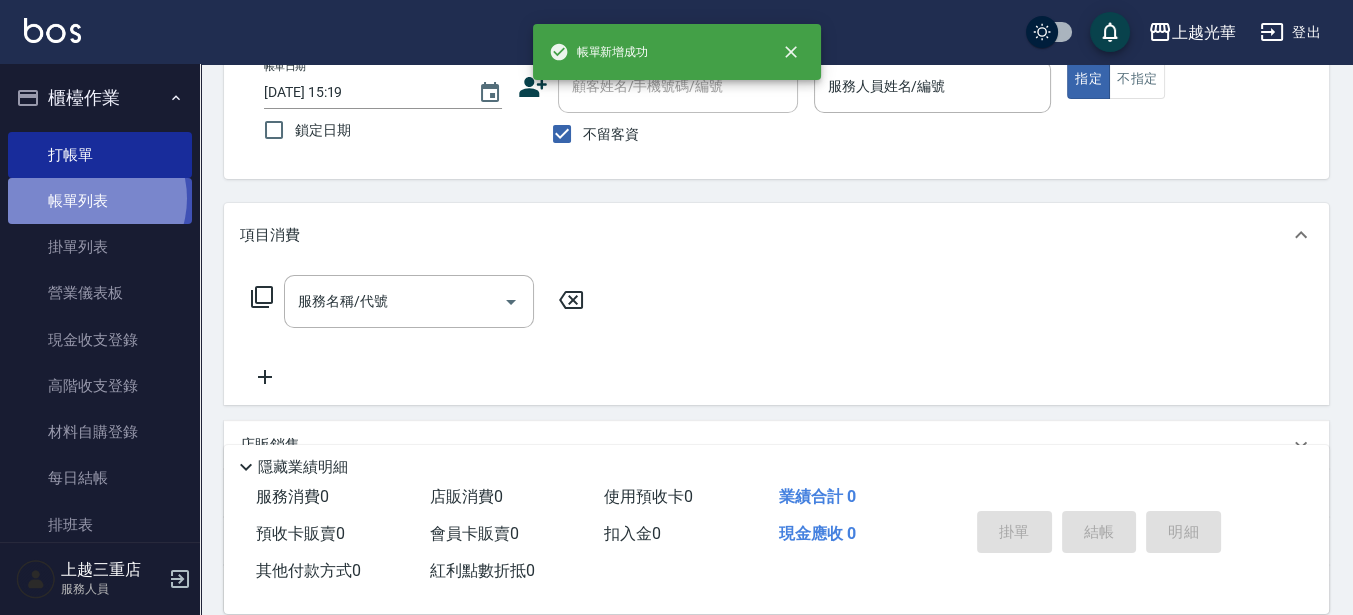 click on "帳單列表" at bounding box center [100, 201] 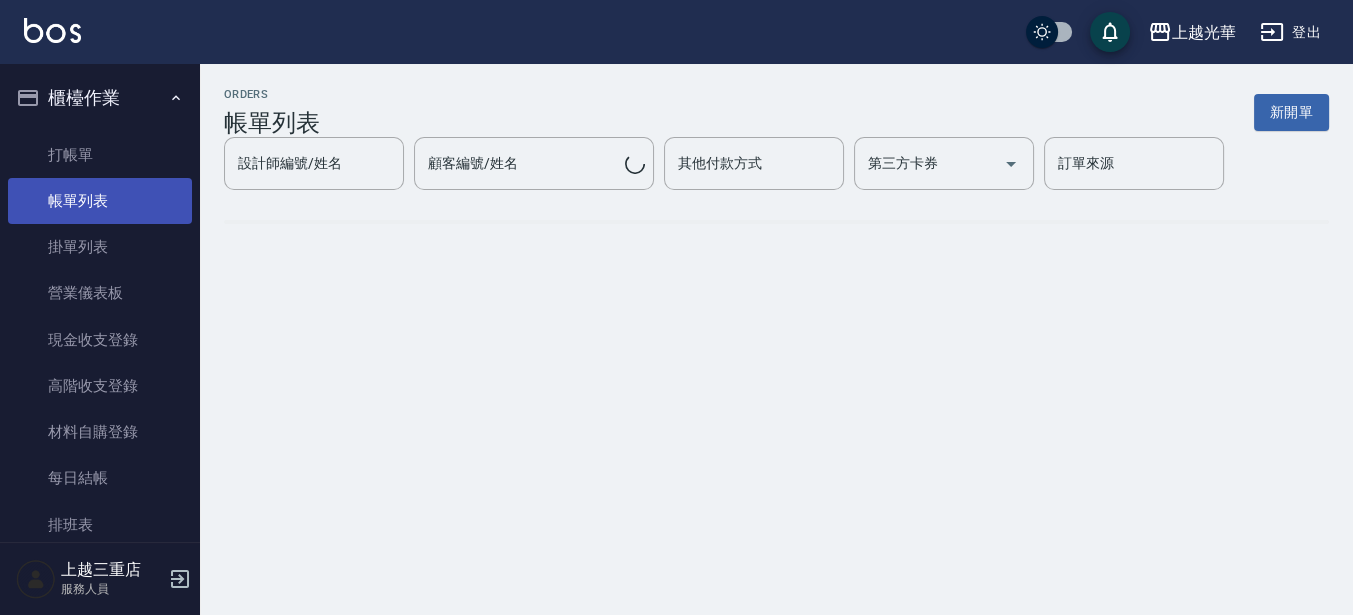 scroll, scrollTop: 0, scrollLeft: 0, axis: both 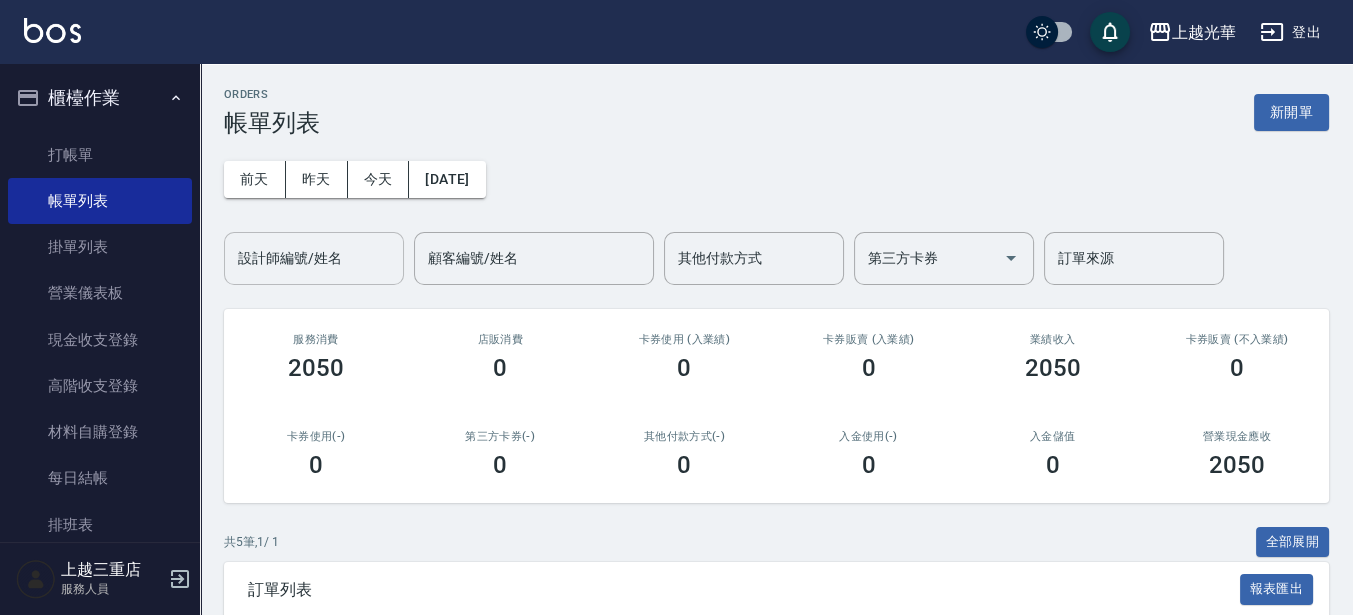 click on "設計師編號/姓名" at bounding box center [314, 258] 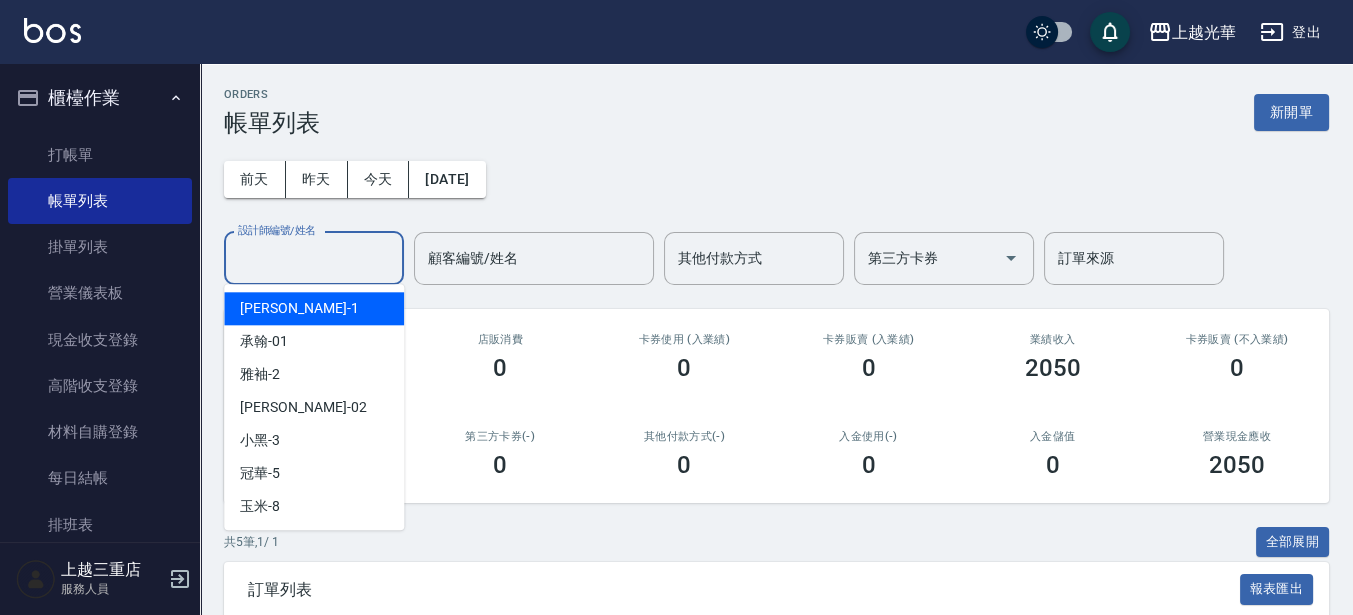 click on "小[PERSON_NAME] -1" at bounding box center (299, 308) 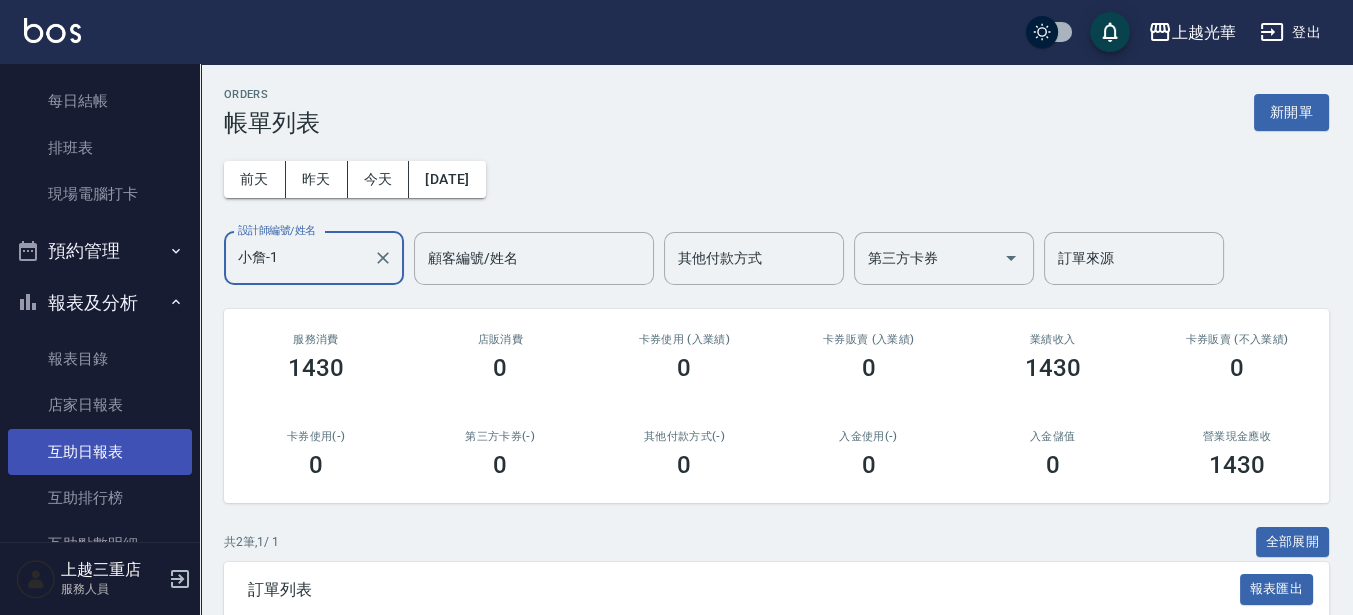 scroll, scrollTop: 625, scrollLeft: 0, axis: vertical 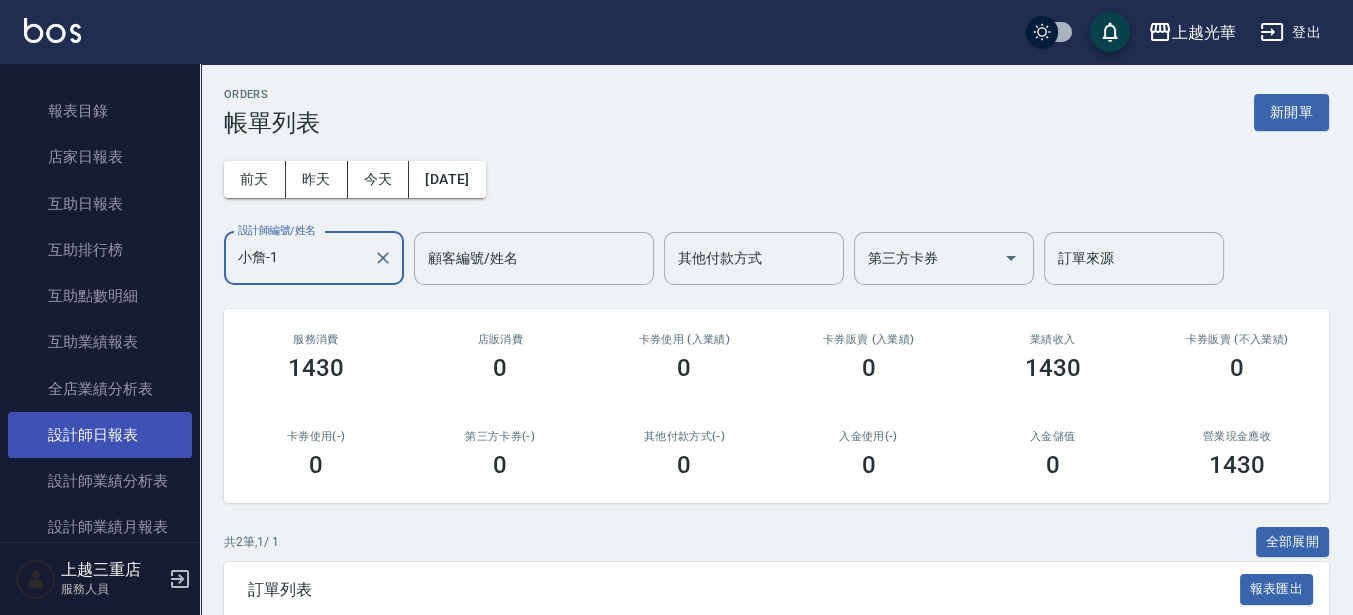 click on "設計師日報表" at bounding box center (100, 435) 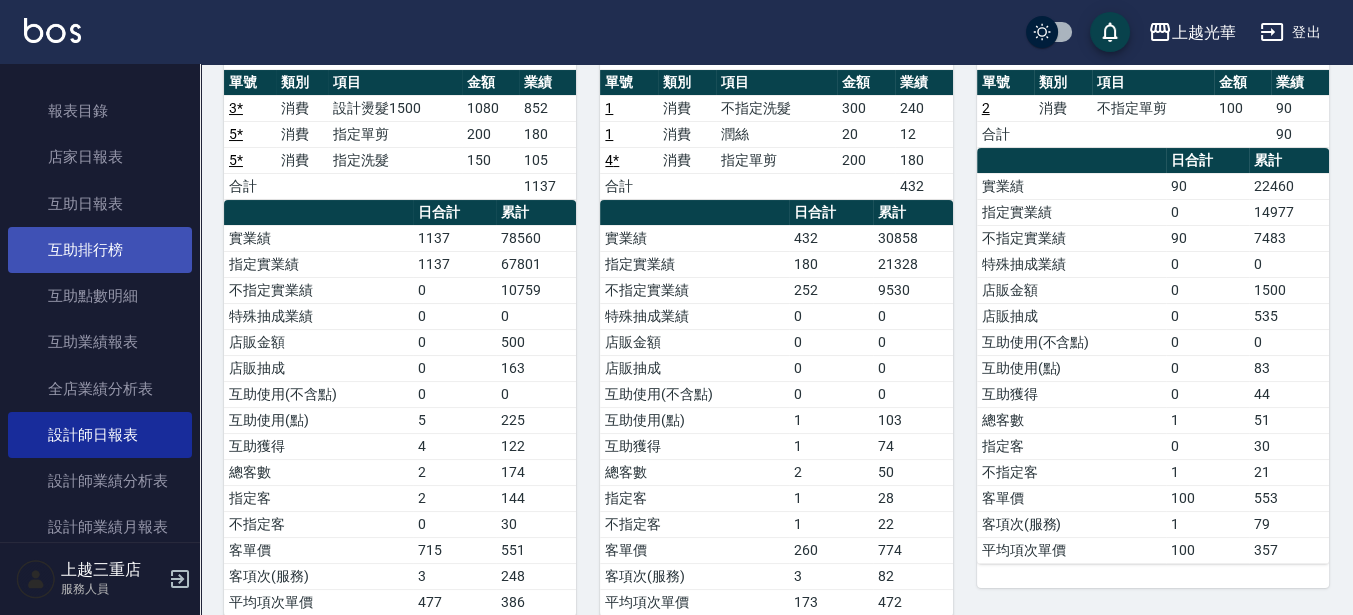 scroll, scrollTop: 247, scrollLeft: 0, axis: vertical 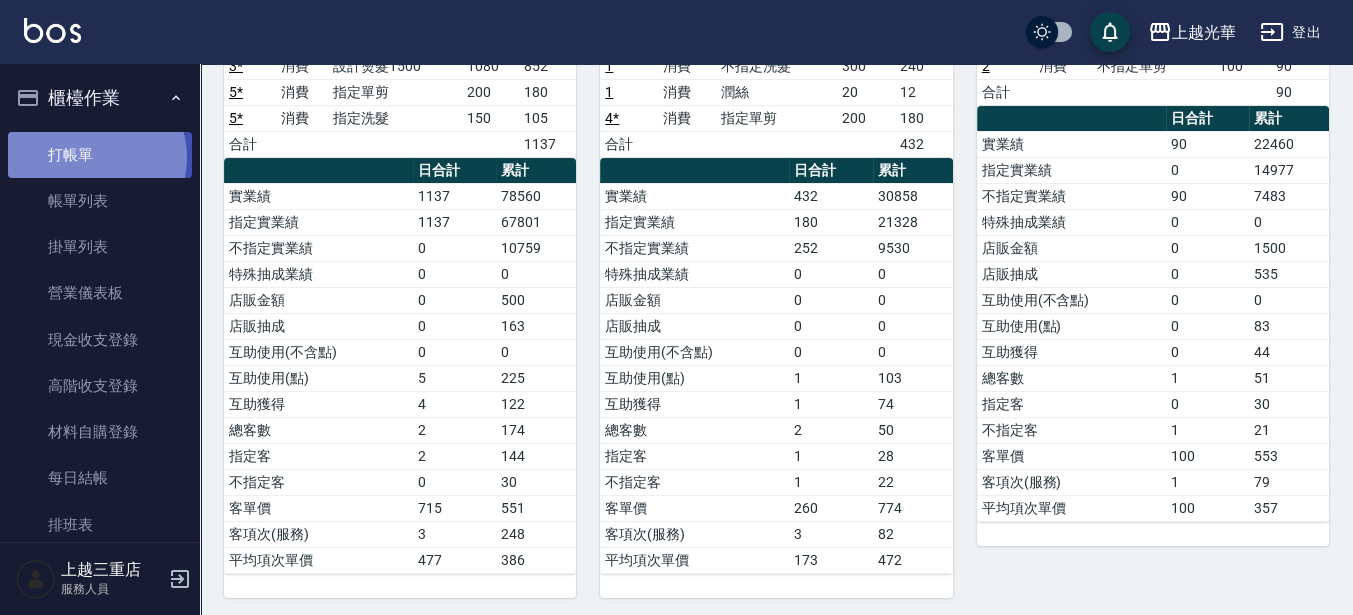 click on "打帳單" at bounding box center (100, 155) 